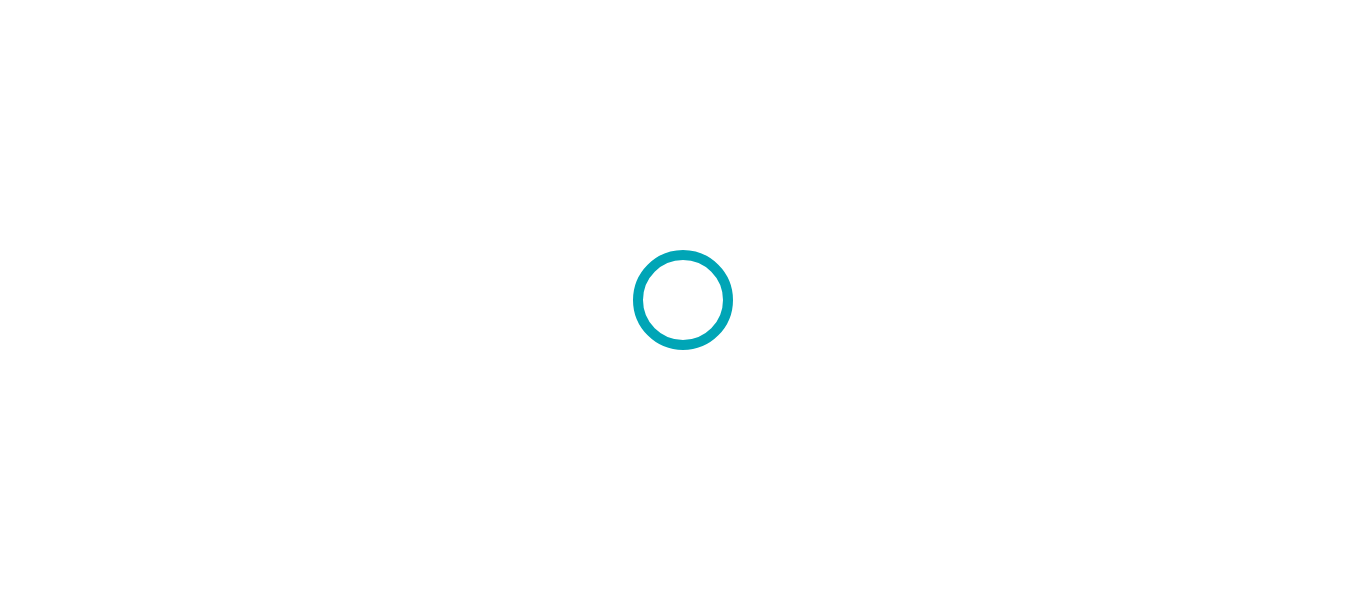 scroll, scrollTop: 0, scrollLeft: 0, axis: both 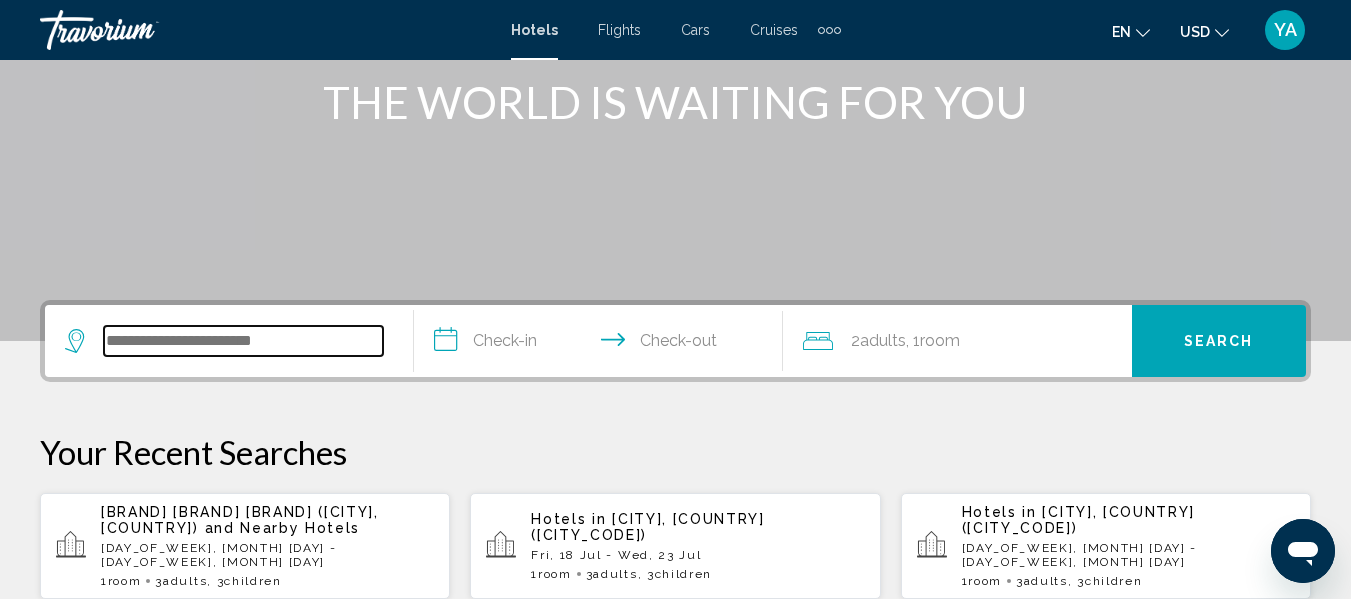click at bounding box center [243, 341] 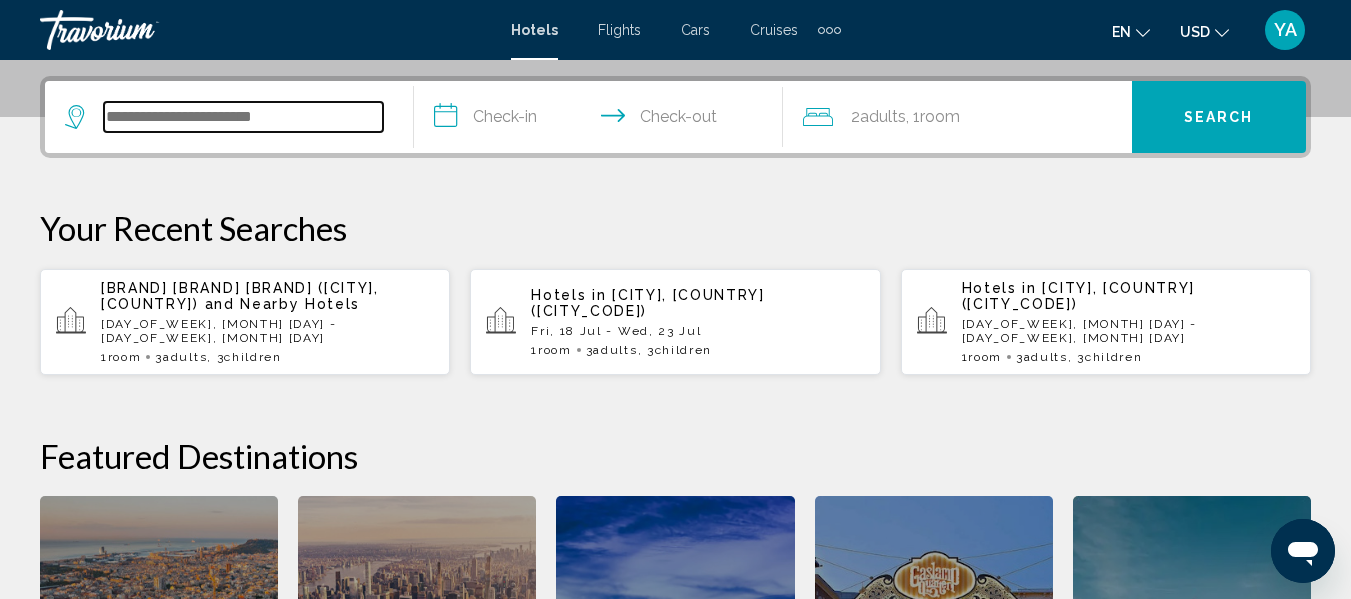scroll, scrollTop: 494, scrollLeft: 0, axis: vertical 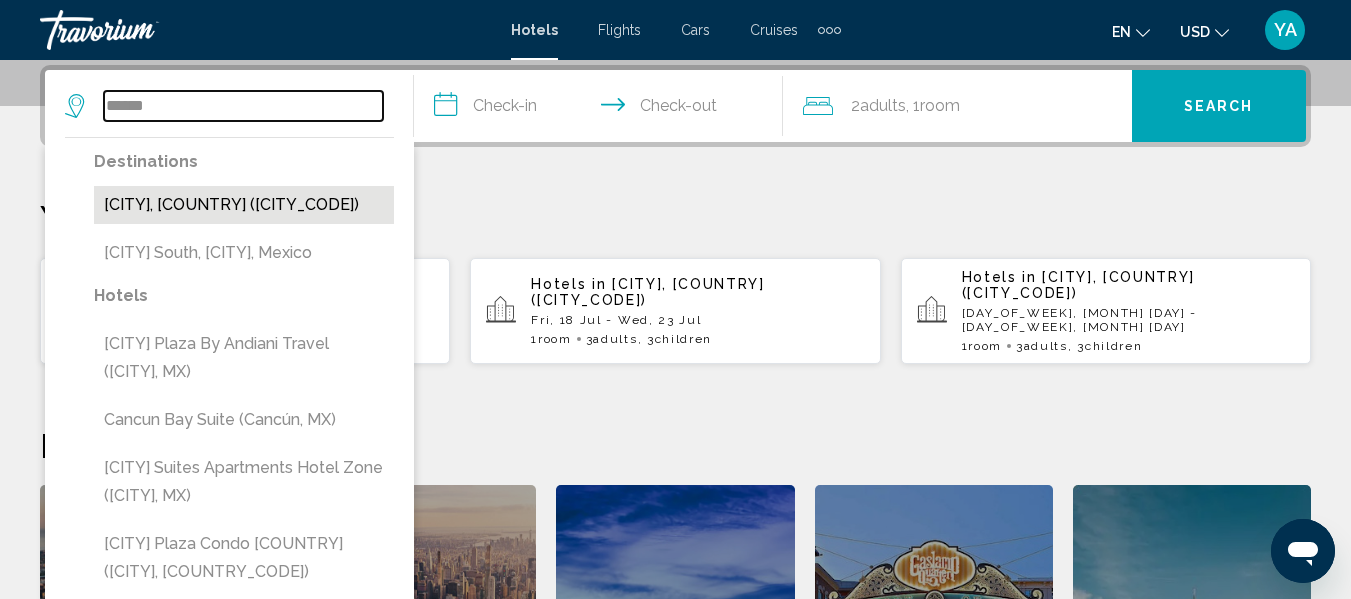 type on "******" 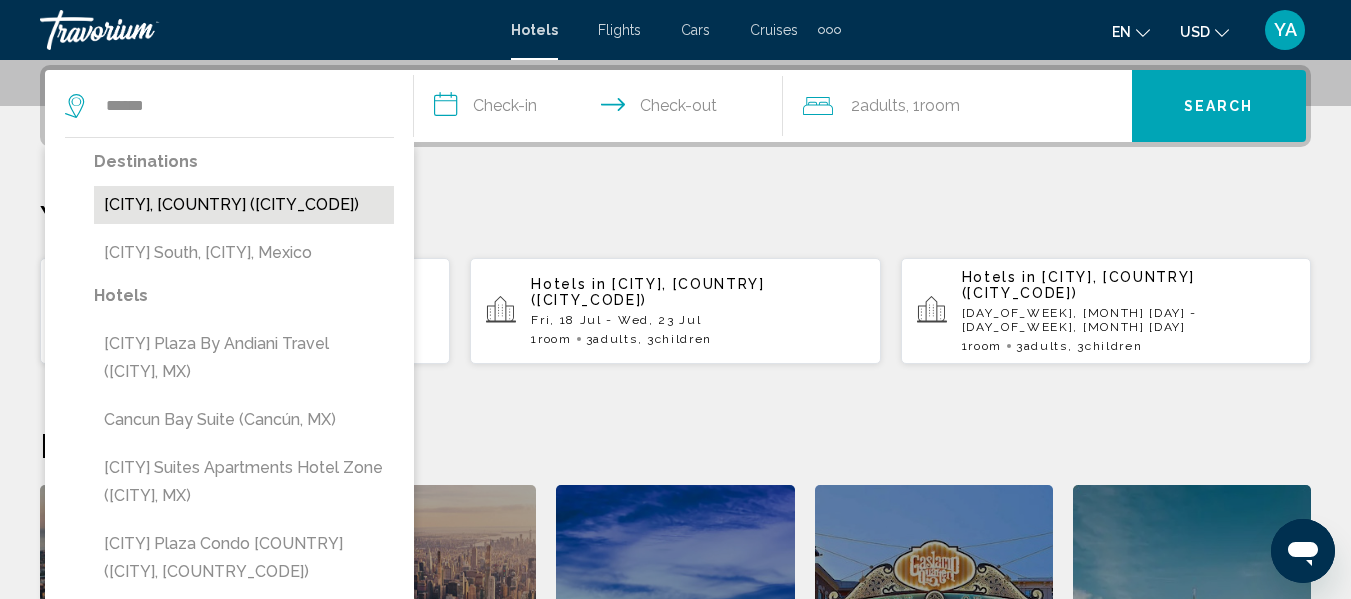 click on "[CITY], [COUNTRY] ([CITY_CODE])" at bounding box center (244, 205) 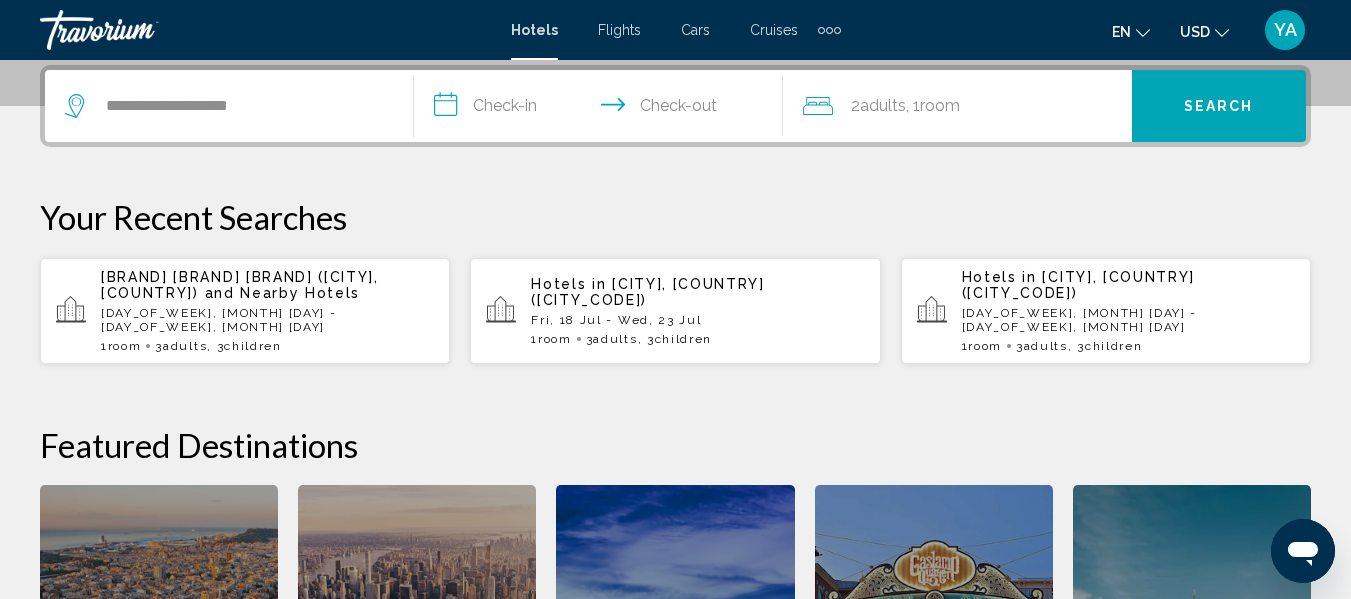 click on "**********" at bounding box center [602, 109] 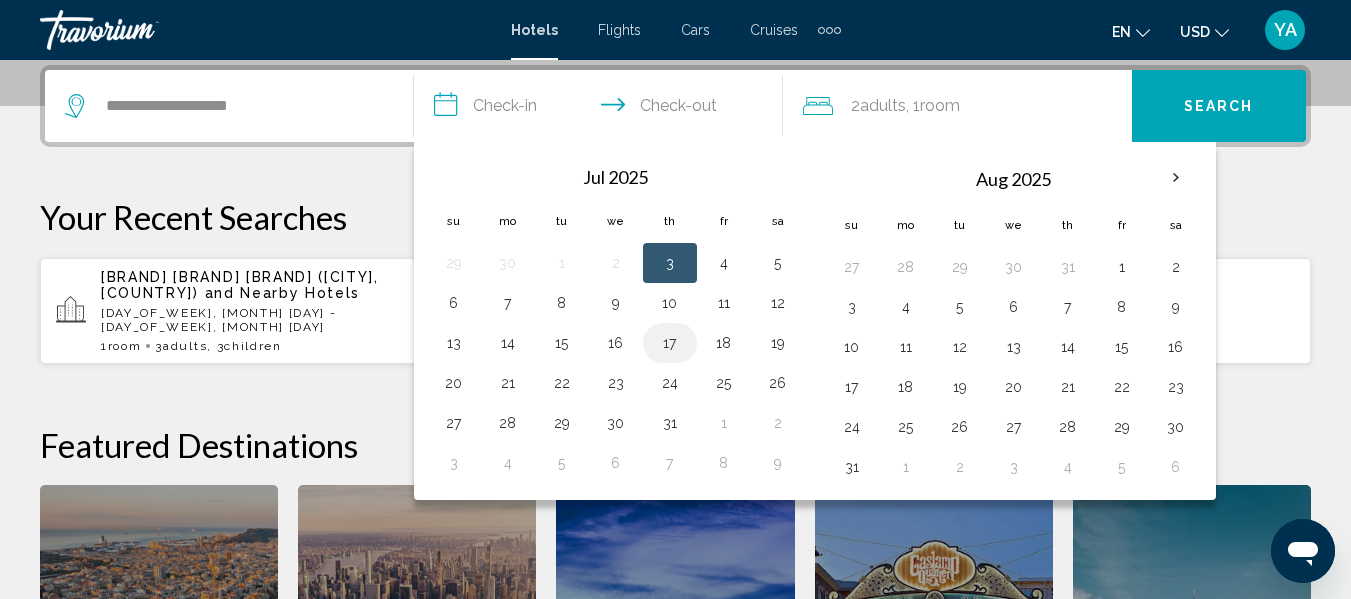 click on "17" at bounding box center (670, 343) 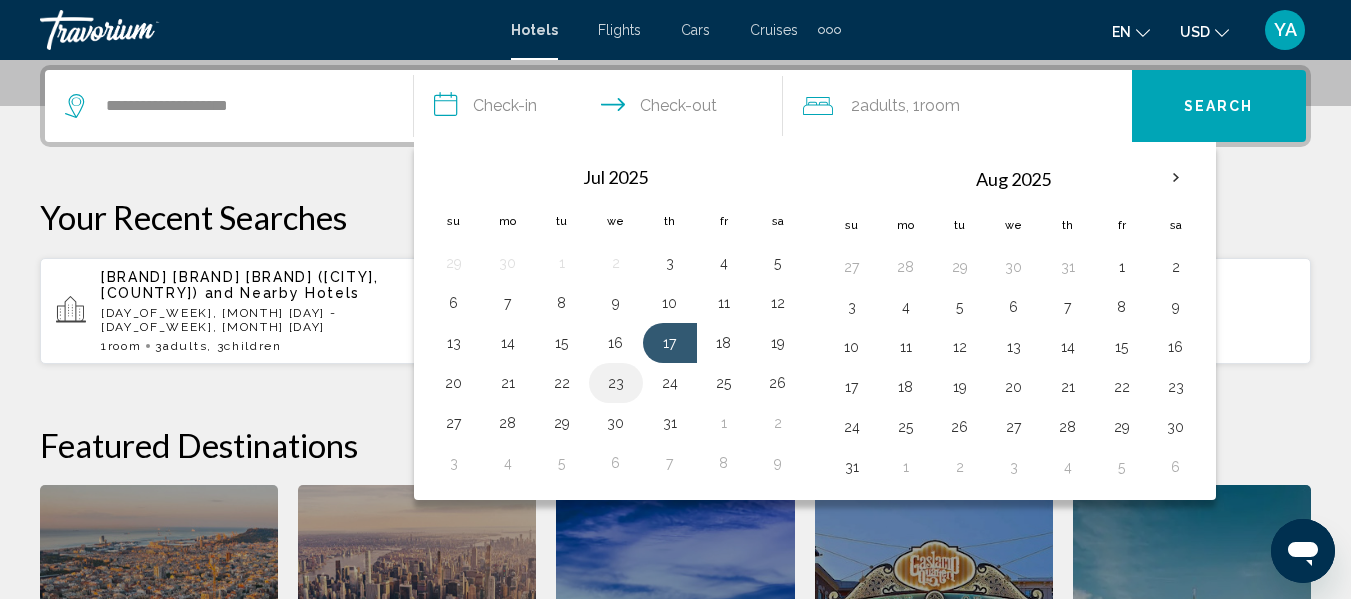 click on "23" at bounding box center [616, 383] 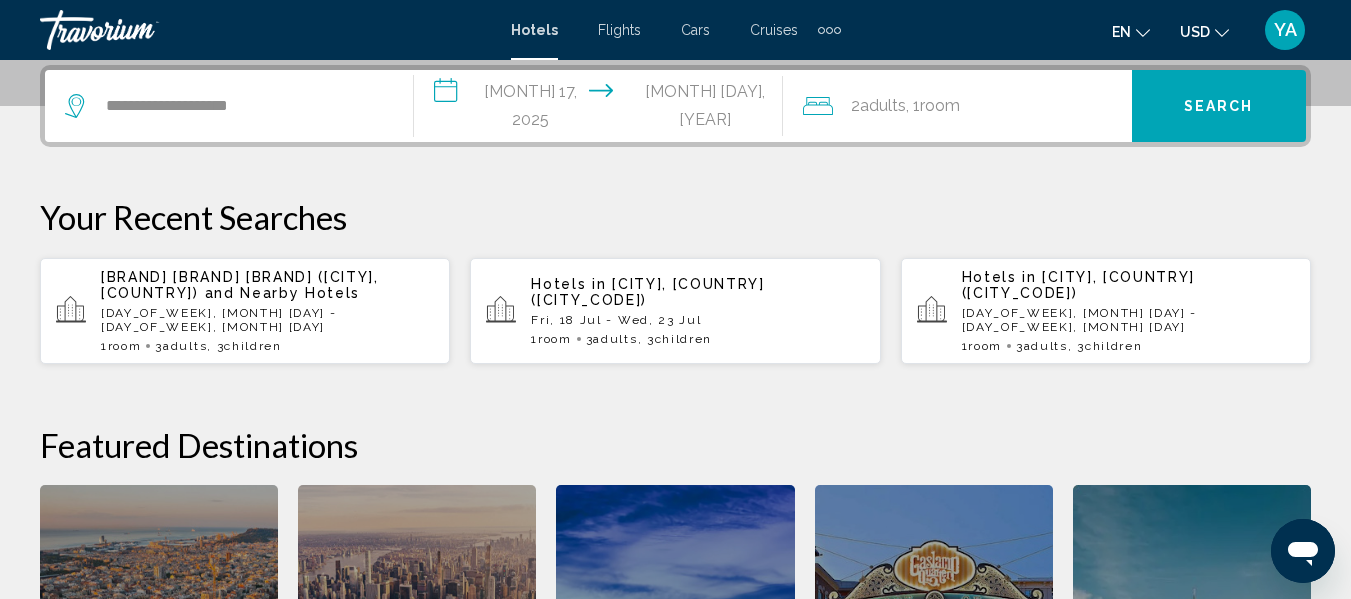 click on "[NUMBER] Adult Adults , [NUMBER] Room rooms" at bounding box center [967, 106] 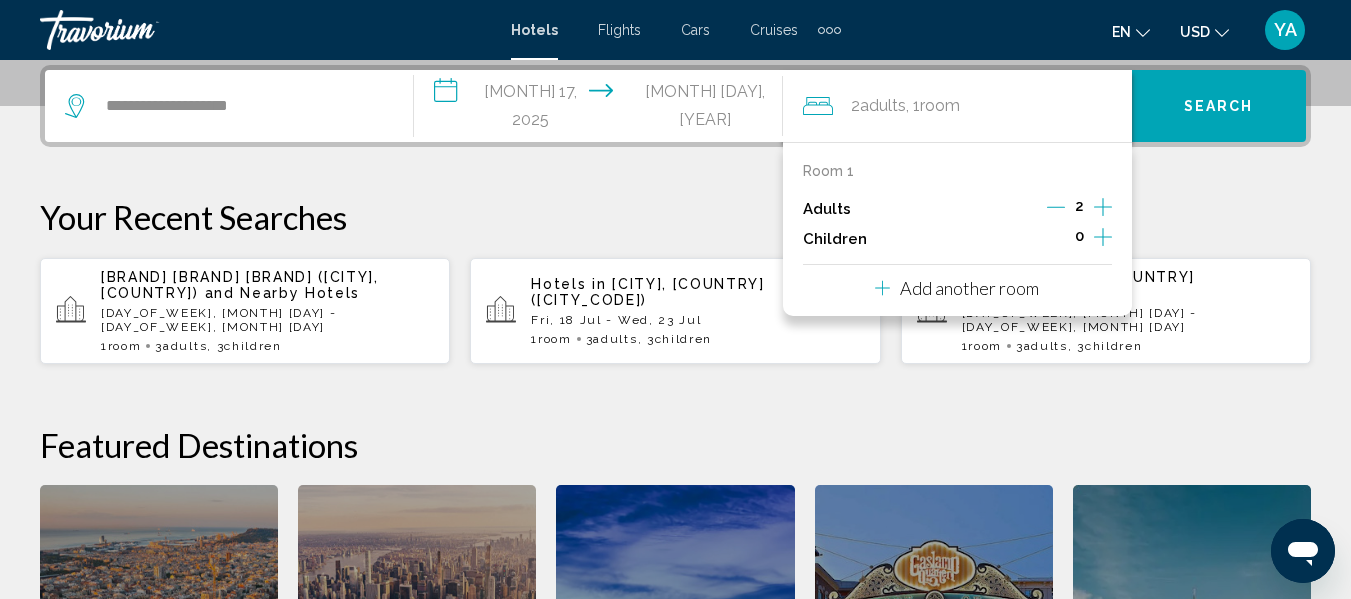 click at bounding box center (1103, 207) 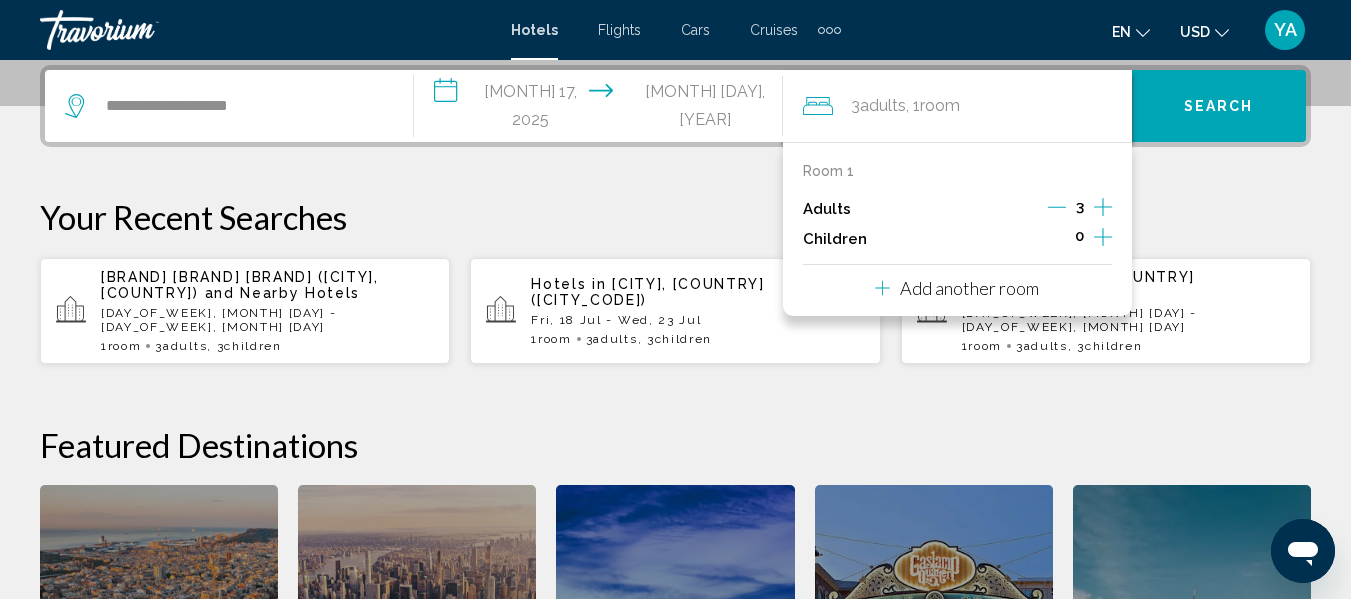 click at bounding box center [1103, 237] 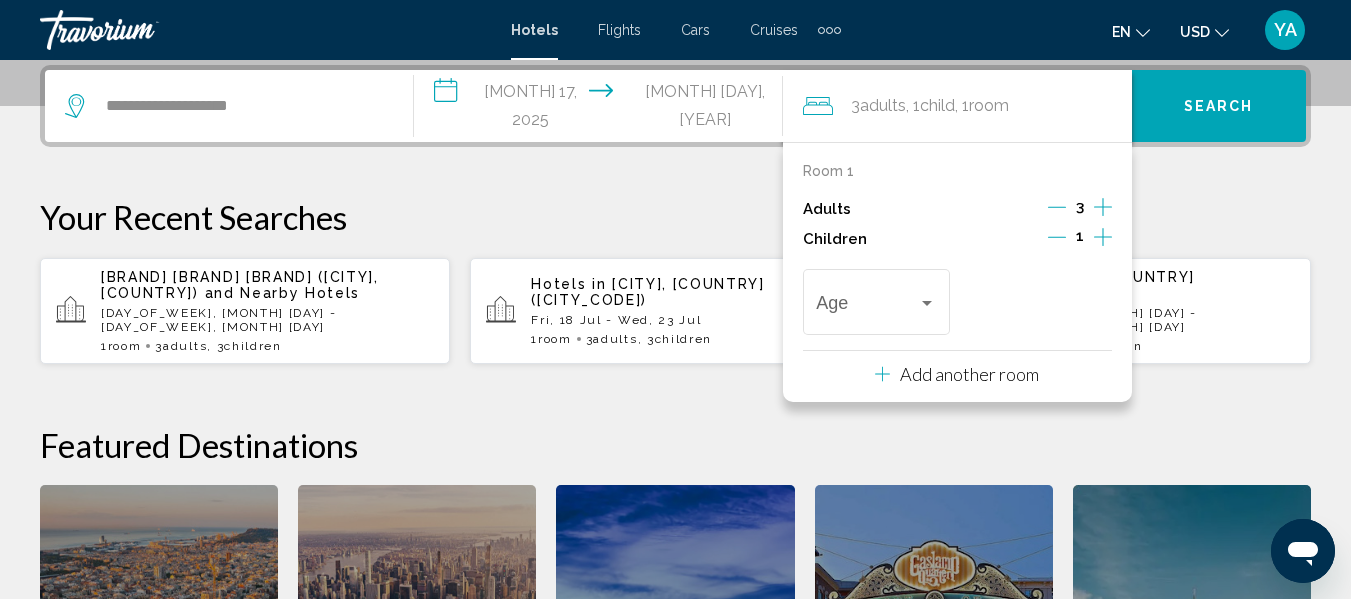 click at bounding box center [1103, 237] 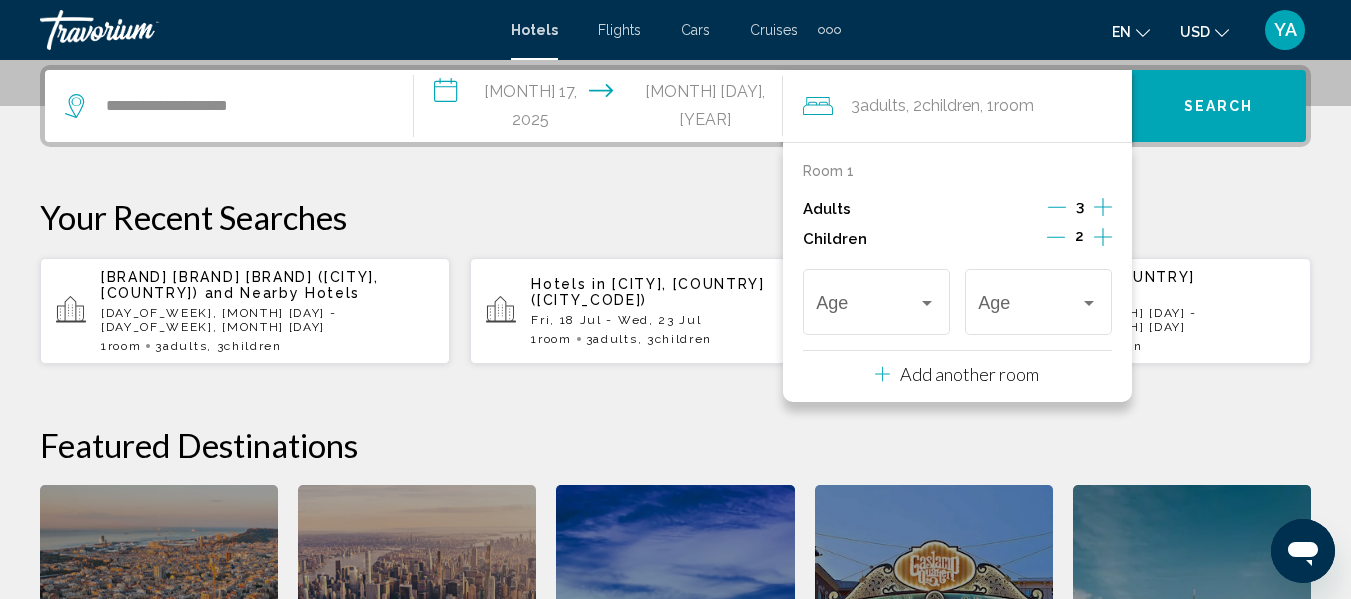 click at bounding box center [1103, 237] 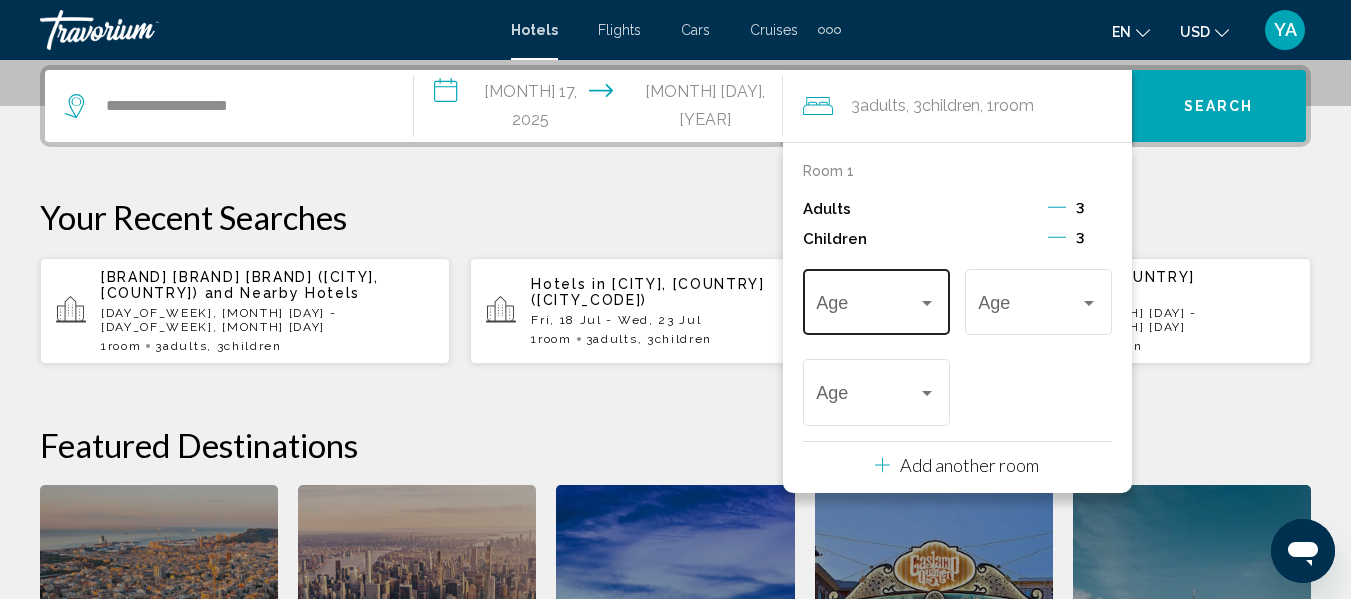 click at bounding box center [867, 307] 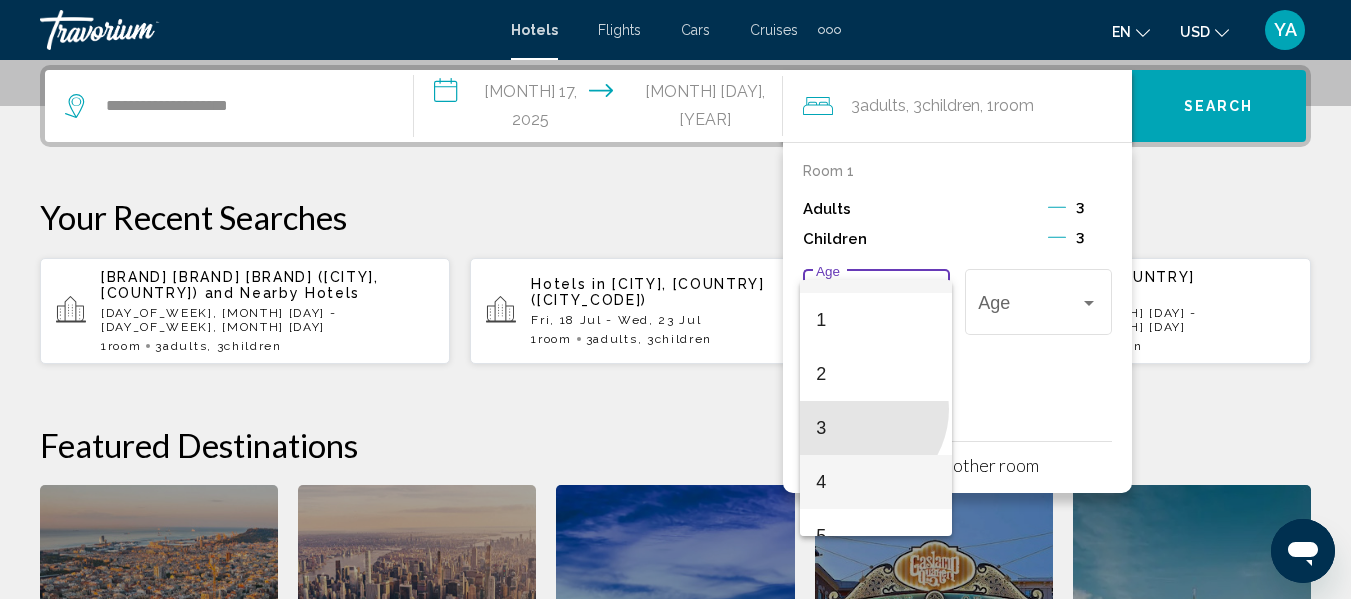 scroll, scrollTop: 103, scrollLeft: 0, axis: vertical 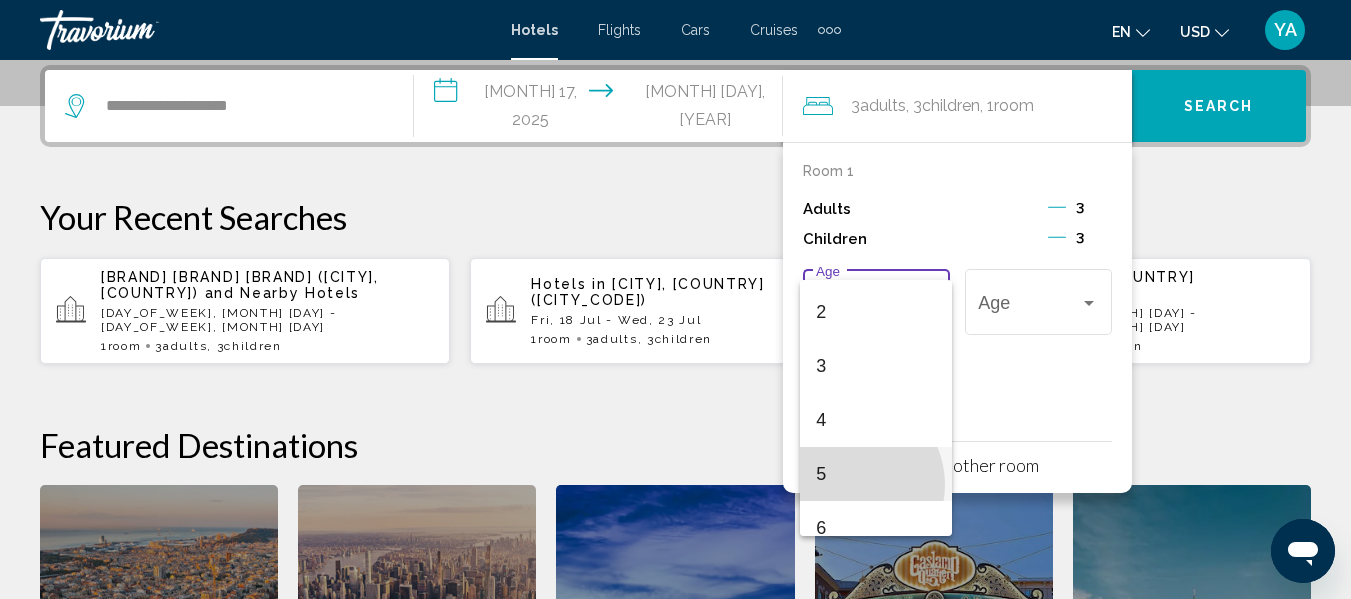 click on "5" at bounding box center (876, 474) 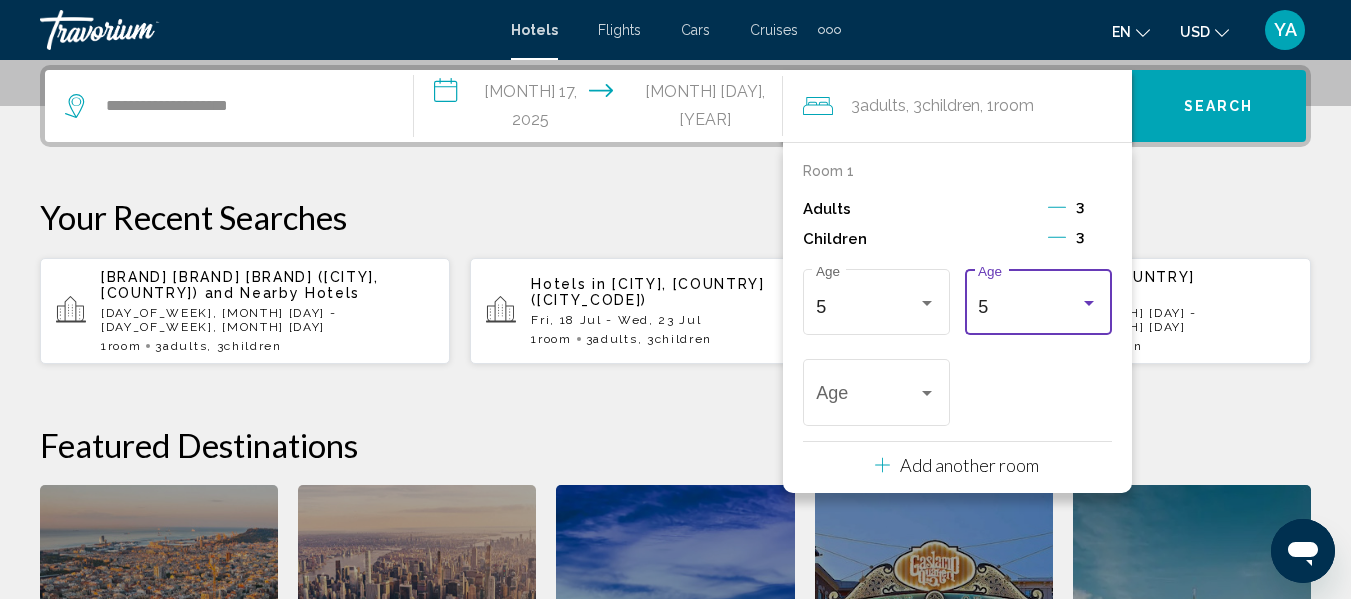 click on "5" at bounding box center (1029, 307) 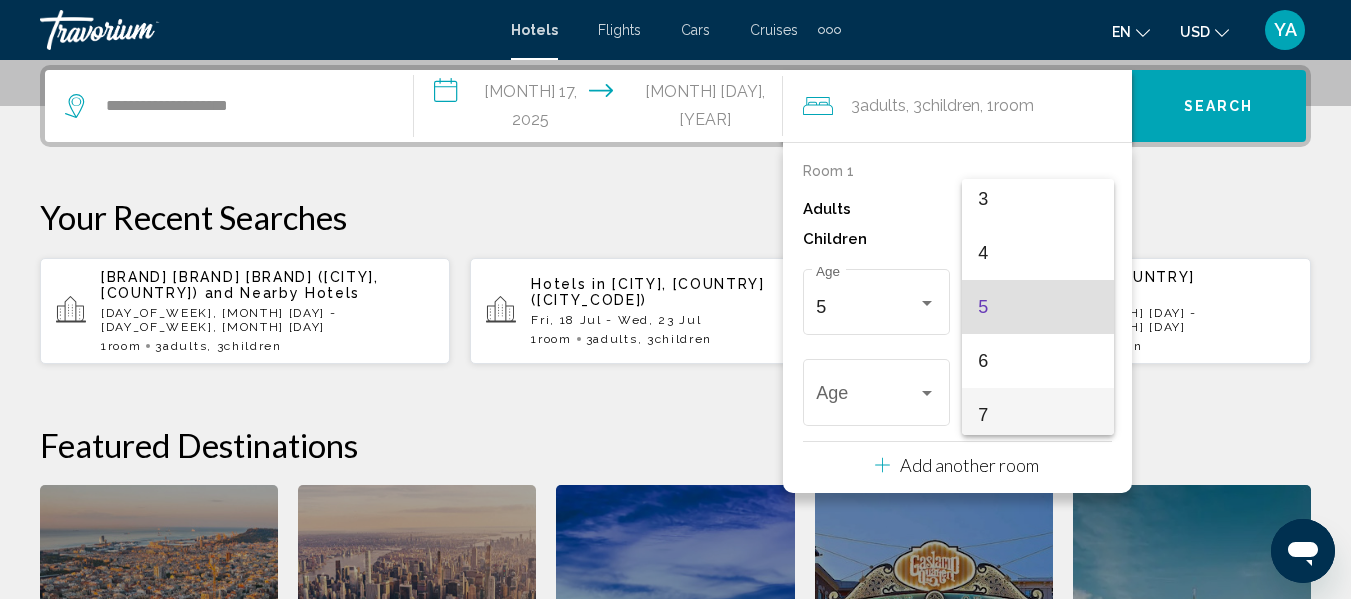 click on "7" at bounding box center (1038, 415) 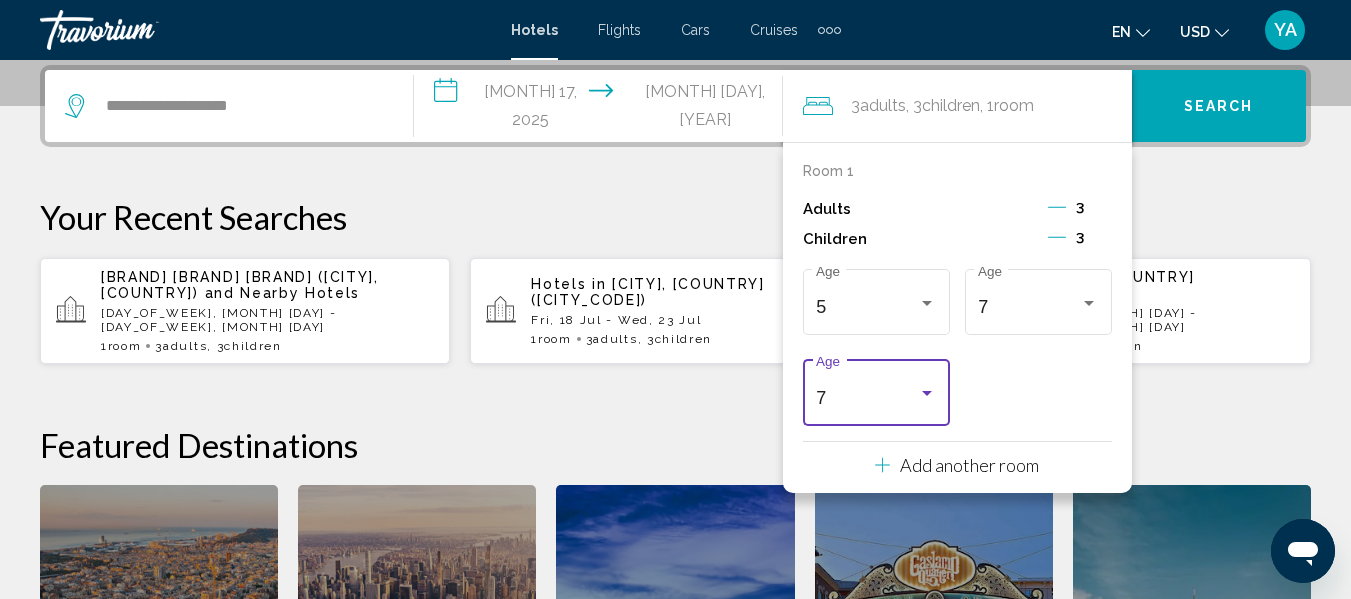 scroll, scrollTop: 176, scrollLeft: 0, axis: vertical 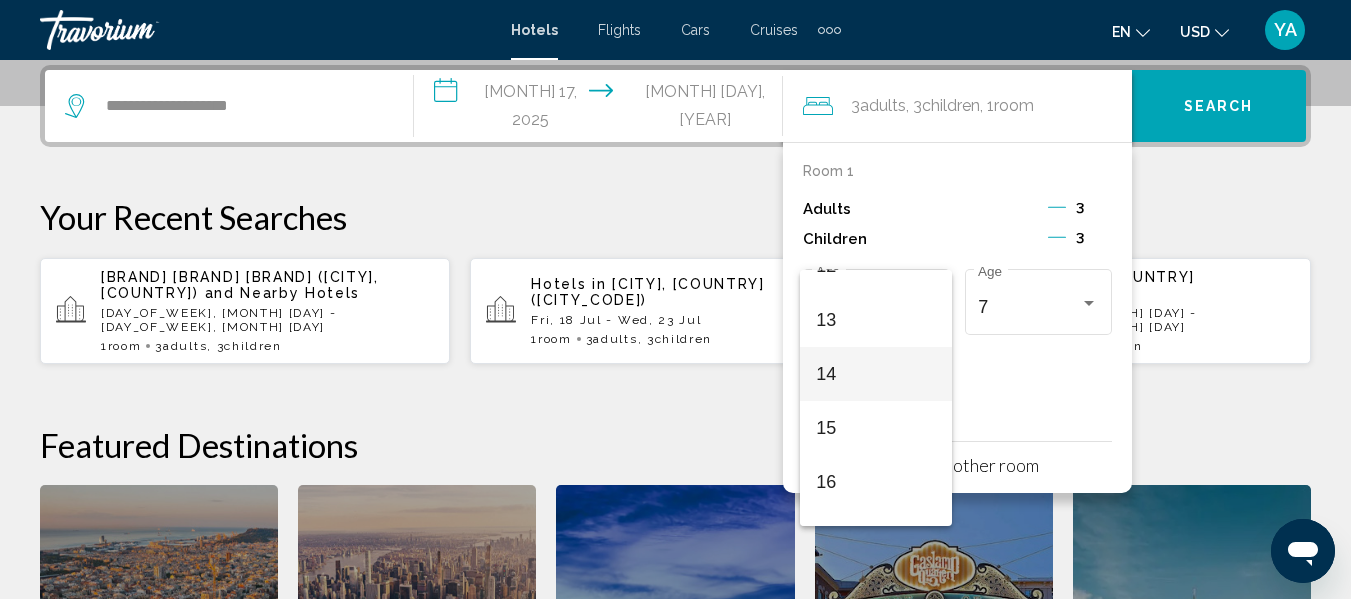 click on "14" at bounding box center (876, 374) 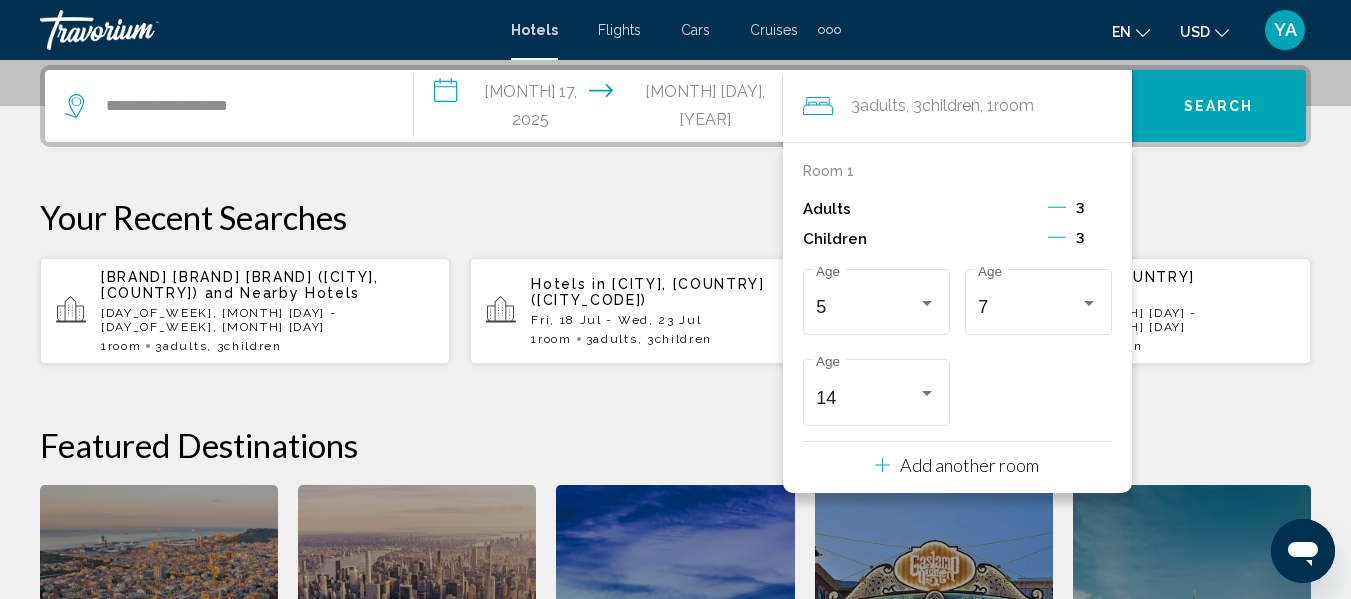 click on "when you redeem" at bounding box center [675, 435] 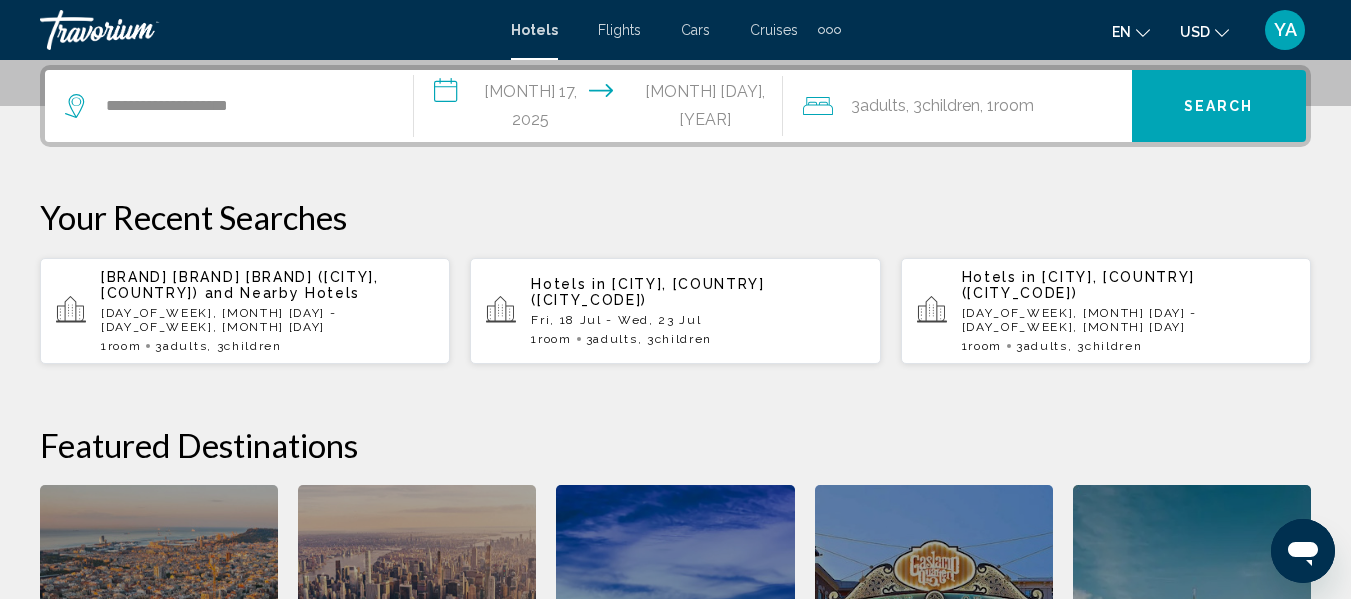 click on "Search" at bounding box center [1219, 106] 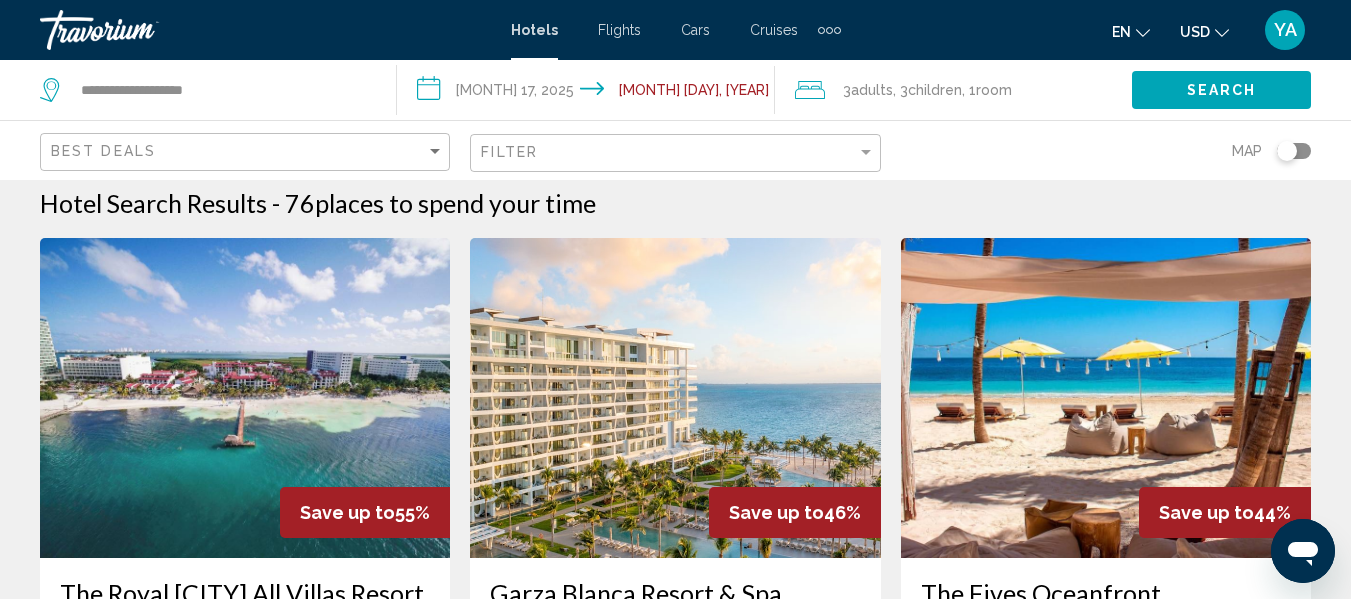 scroll, scrollTop: 0, scrollLeft: 0, axis: both 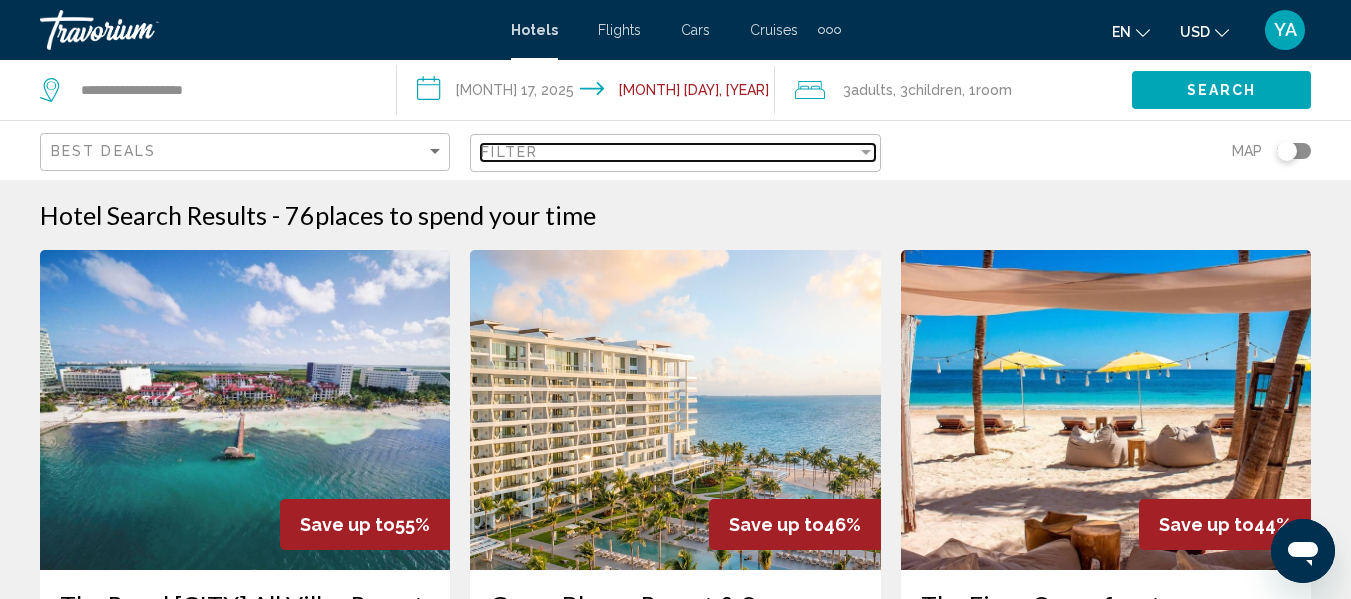 click on "Filter" at bounding box center (668, 152) 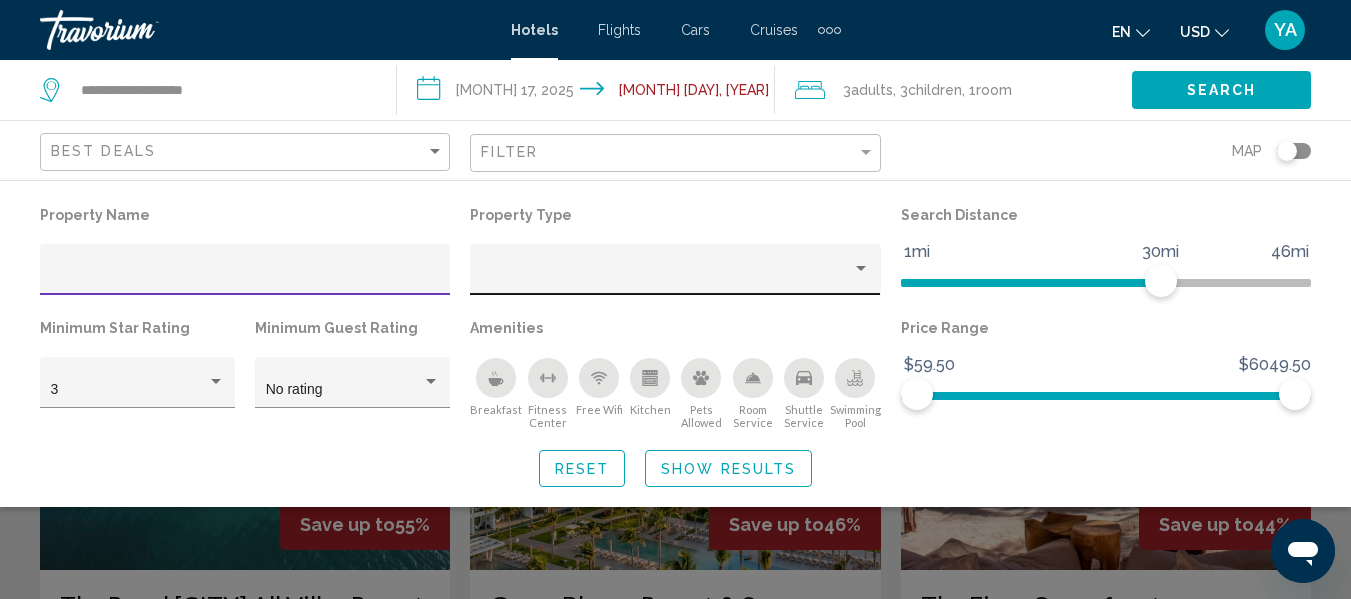 click at bounding box center (666, 277) 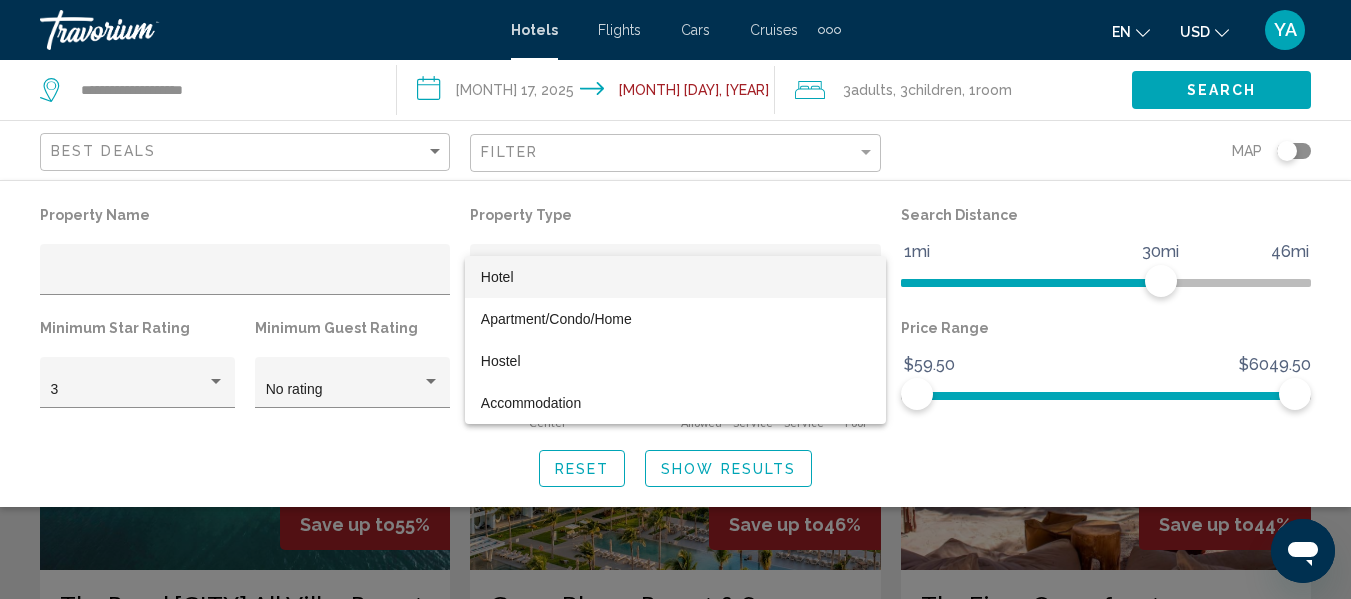 click on "Hotel" at bounding box center (675, 277) 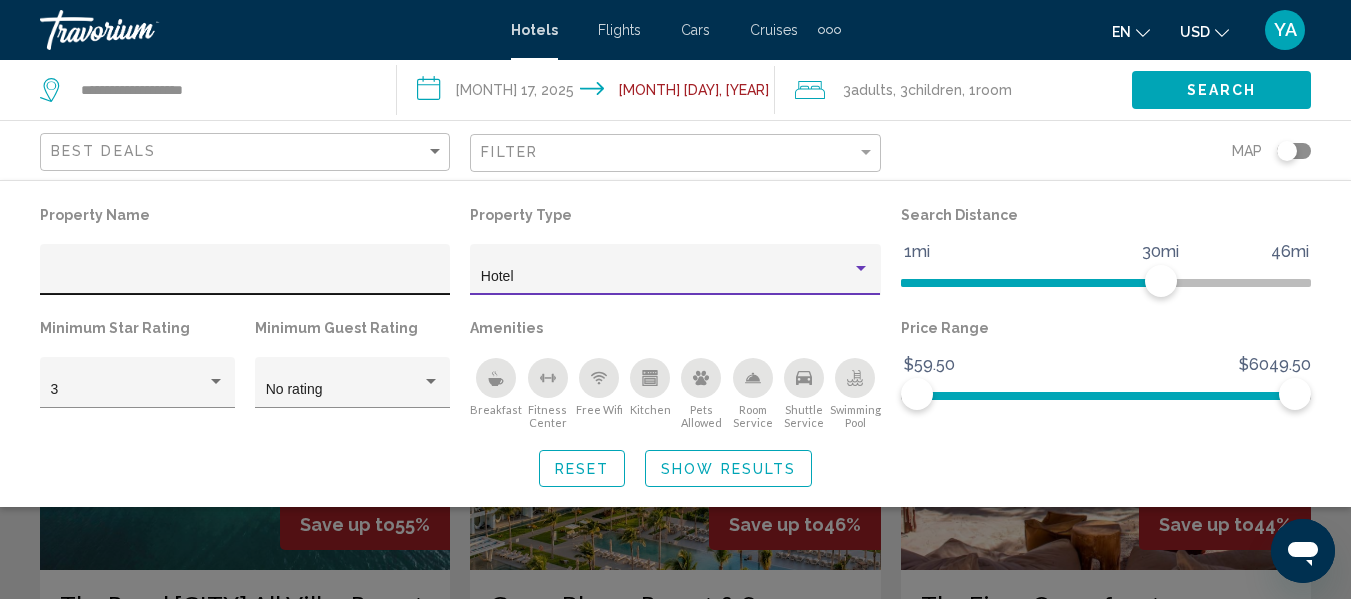 click at bounding box center (245, 277) 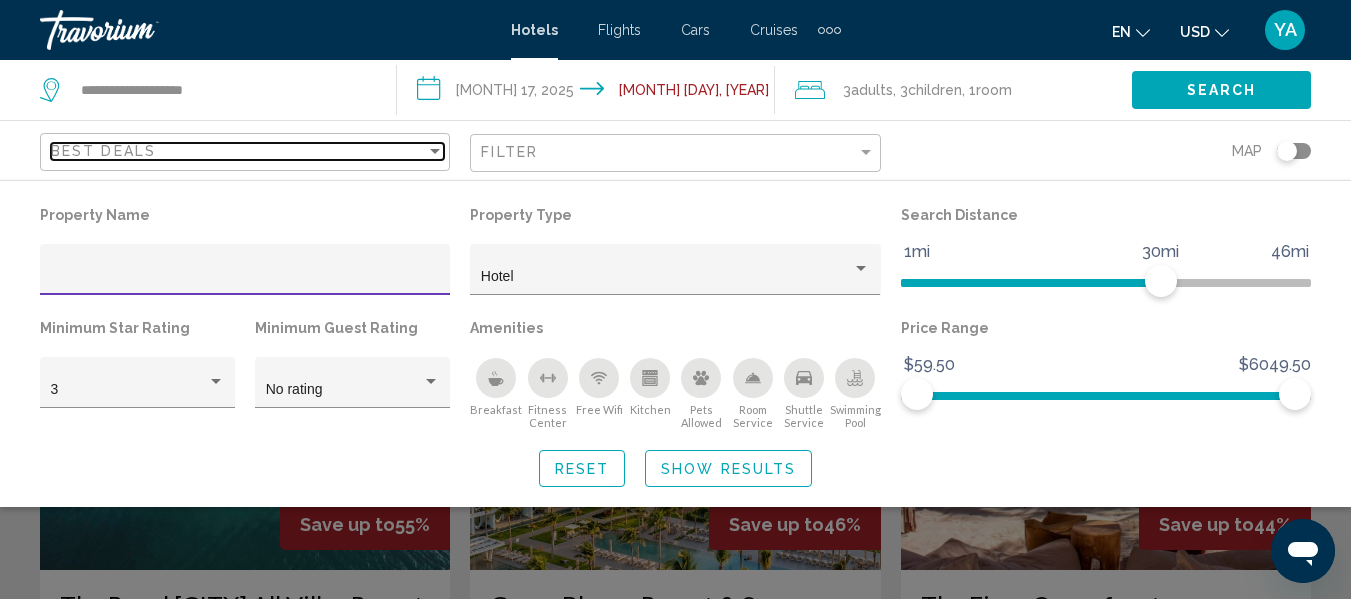 click on "Best Deals" at bounding box center (238, 151) 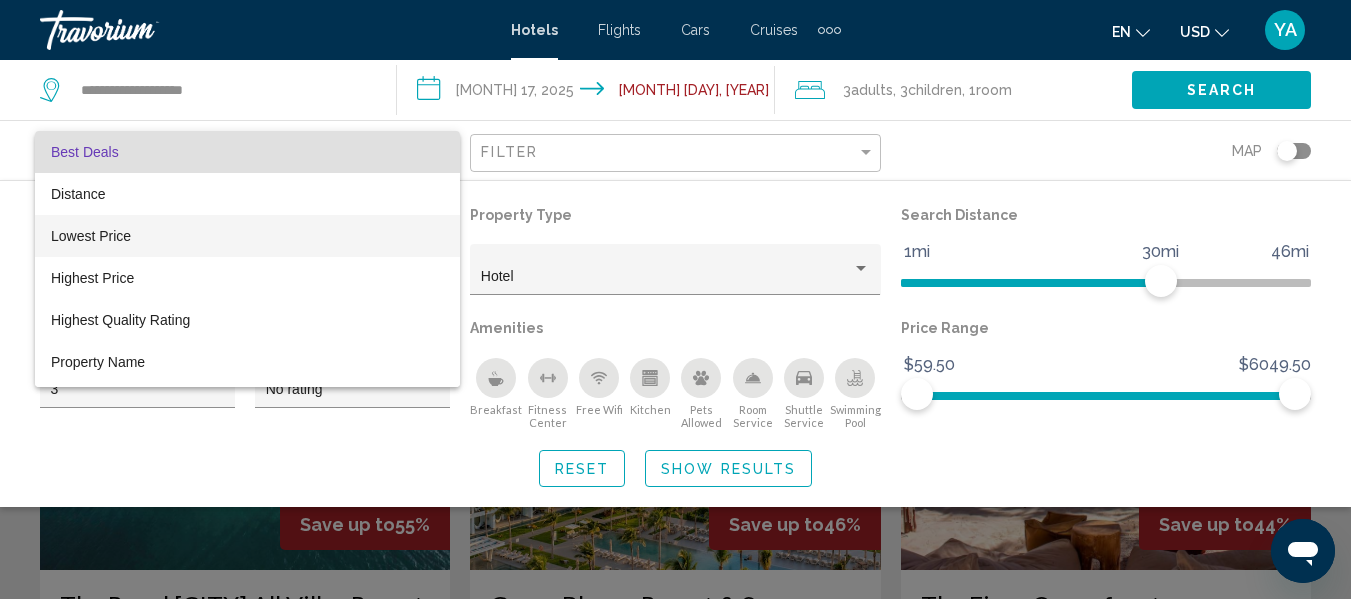 click on "Lowest Price" at bounding box center [247, 236] 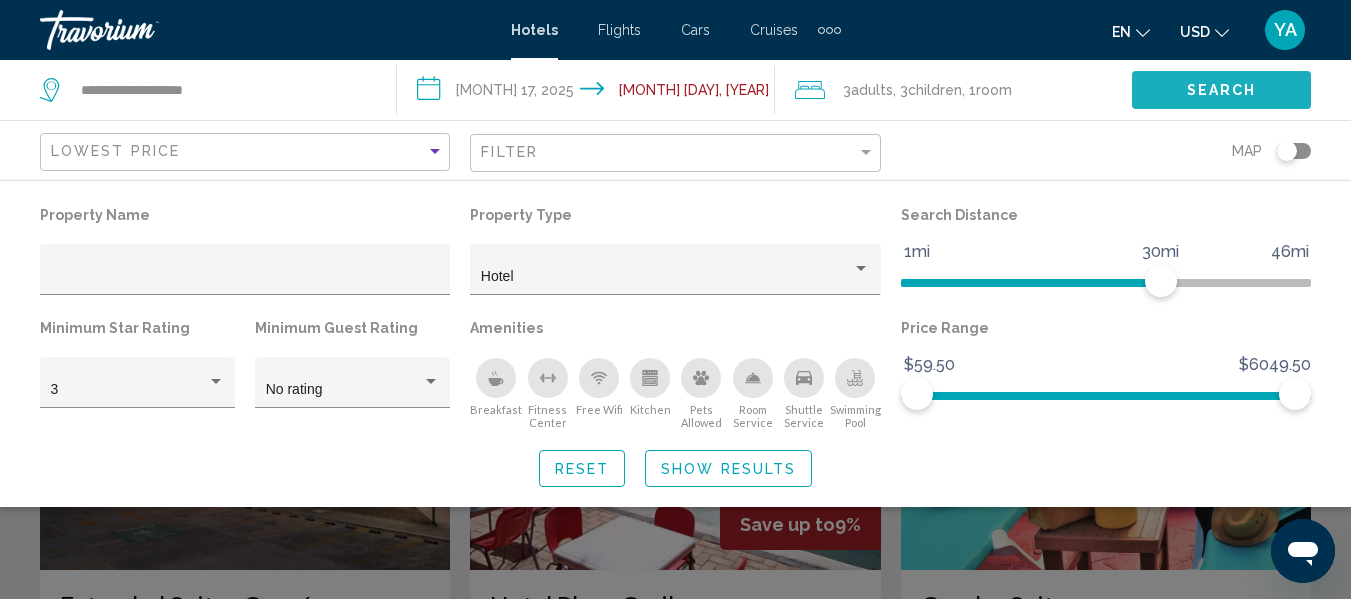 click on "Search" at bounding box center (1222, 91) 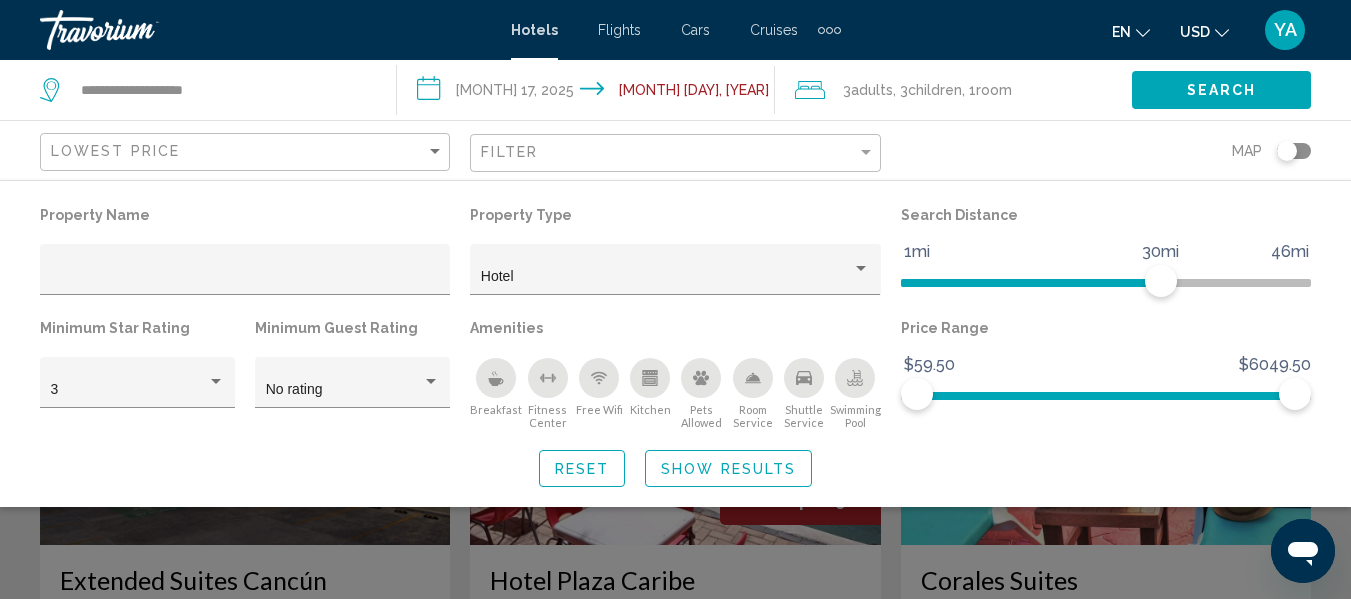 scroll, scrollTop: 57, scrollLeft: 0, axis: vertical 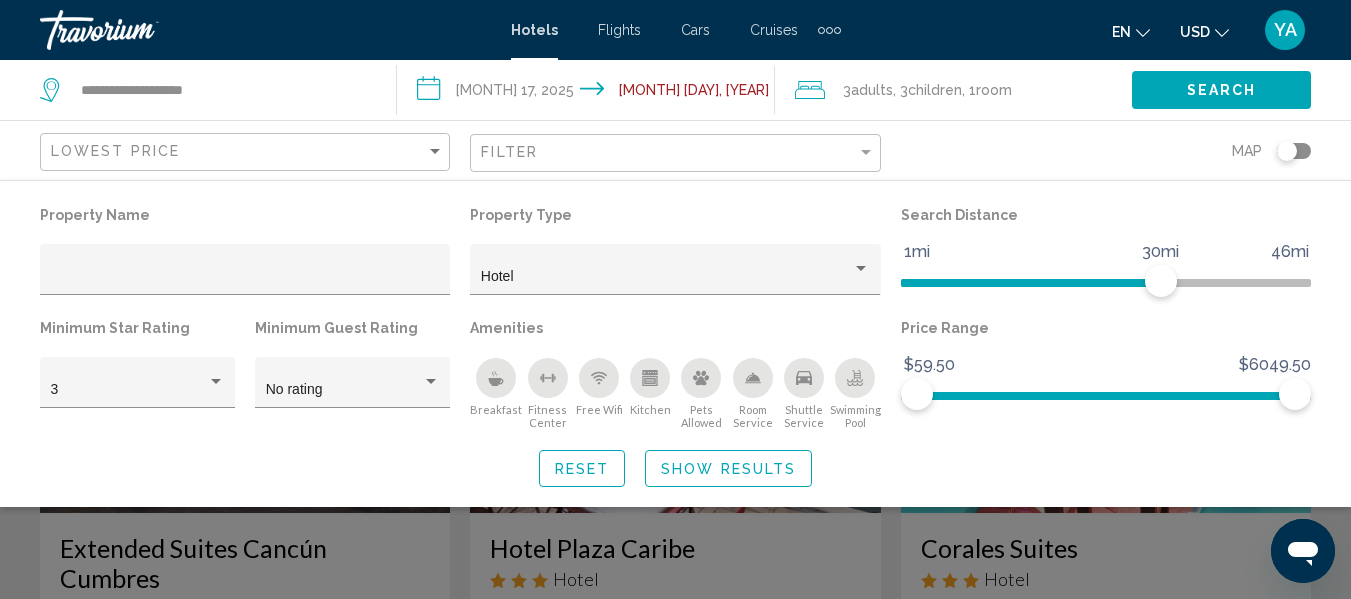 click on "Show Results" at bounding box center (728, 469) 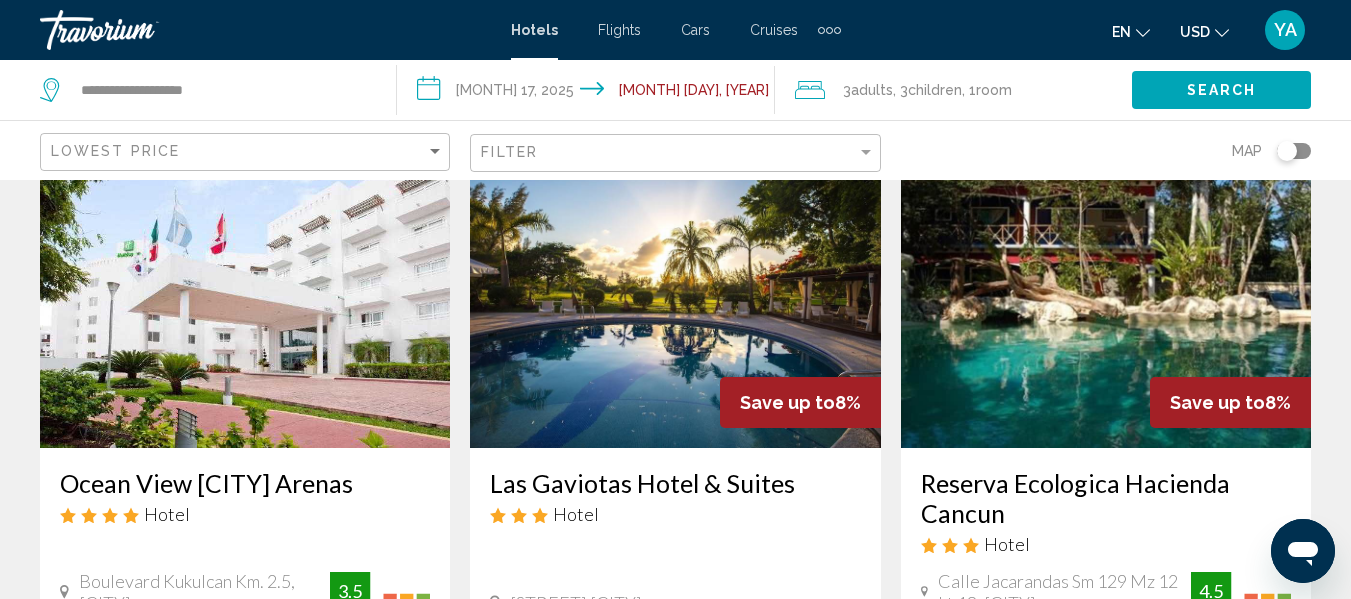 scroll, scrollTop: 1657, scrollLeft: 0, axis: vertical 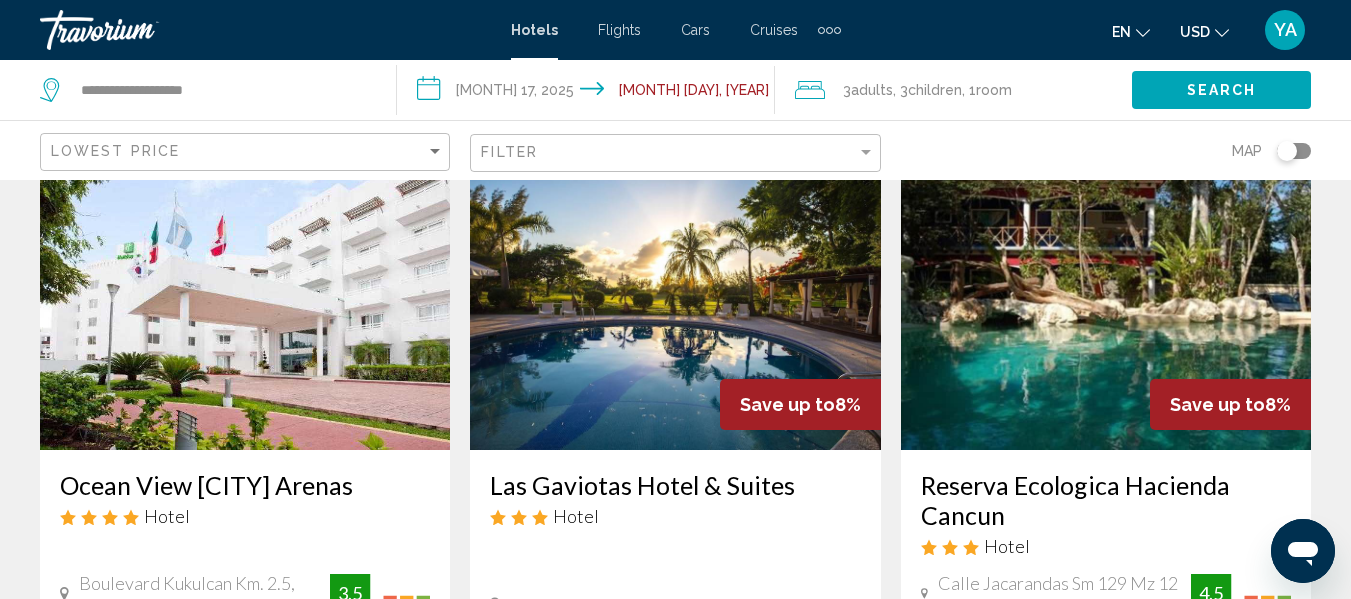 click at bounding box center (245, 290) 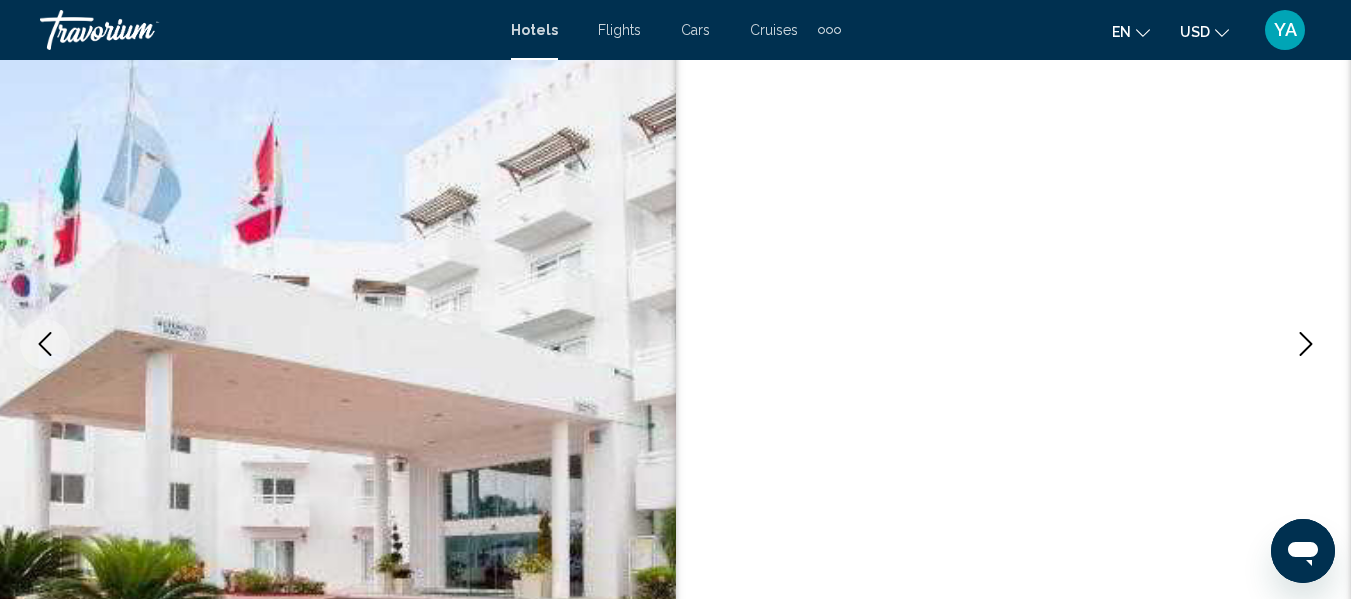 scroll, scrollTop: 0, scrollLeft: 0, axis: both 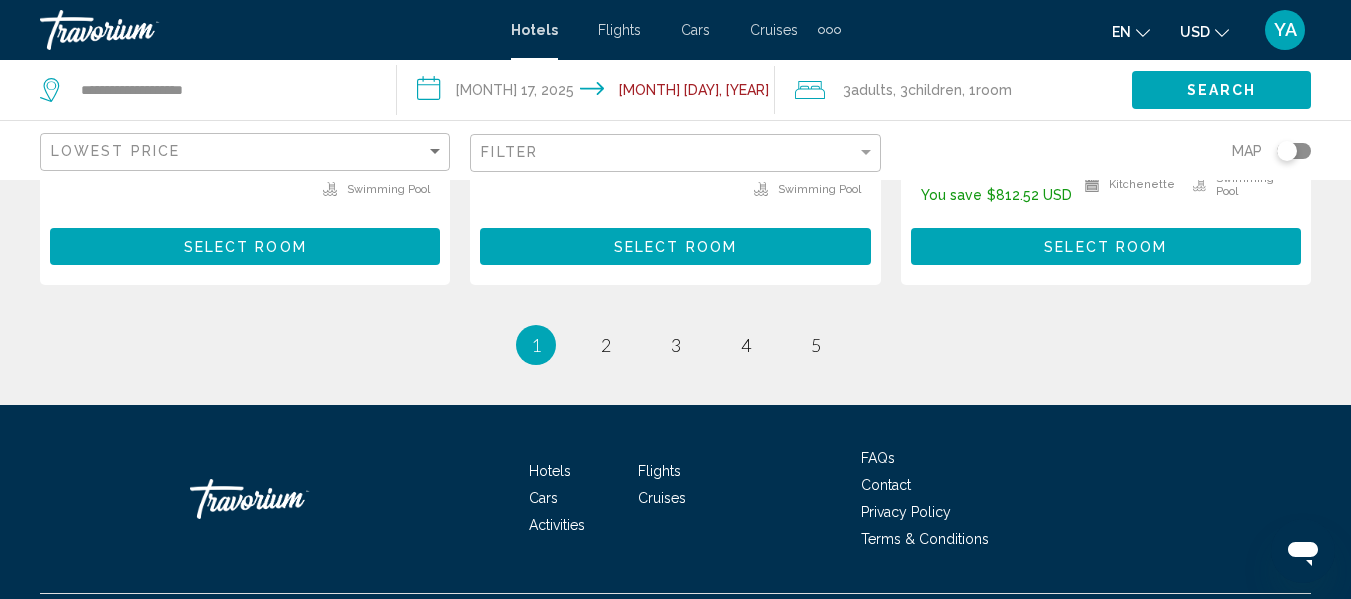 click on "Hotels Flights Cars Cruises Activities FAQs Contact Privacy Policy Terms & Conditions" at bounding box center (675, 499) 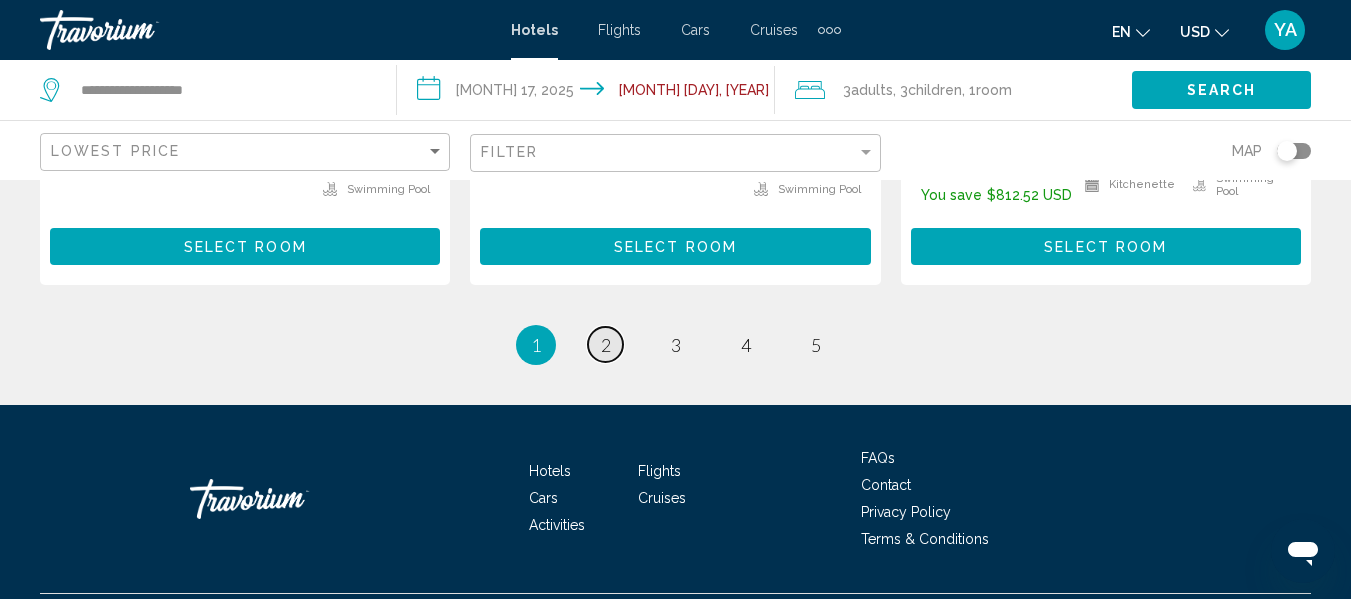 click on "2" at bounding box center (606, 345) 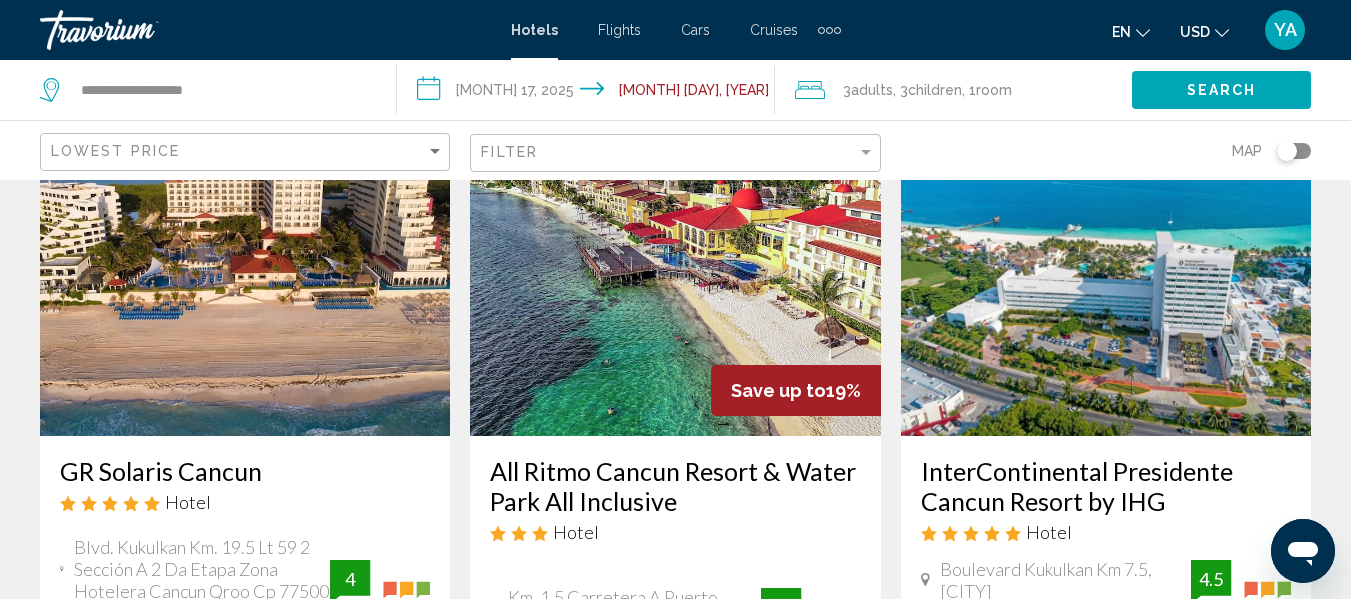 scroll, scrollTop: 900, scrollLeft: 0, axis: vertical 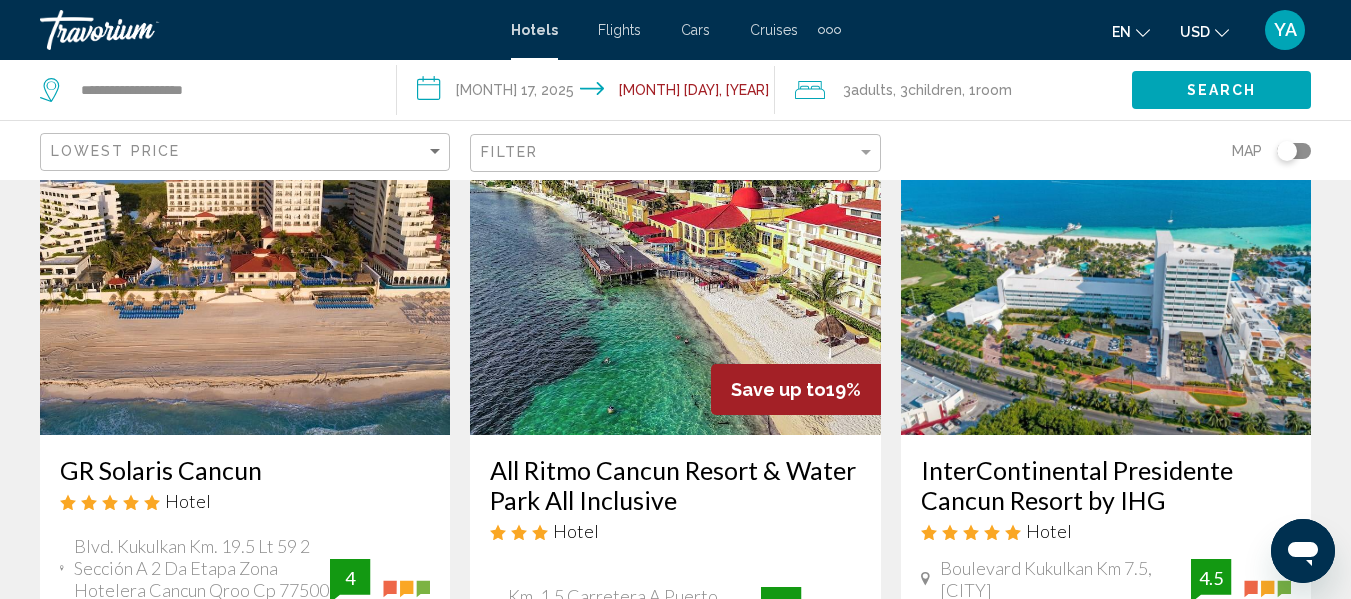 click at bounding box center [245, 275] 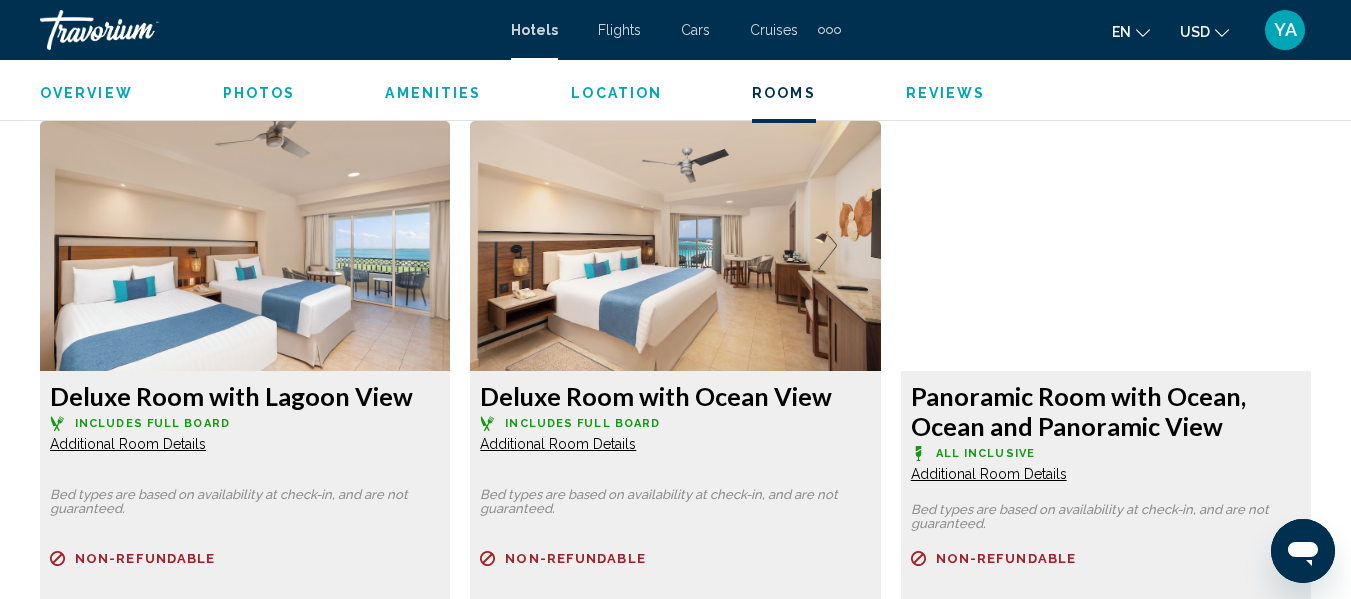 scroll, scrollTop: 3030, scrollLeft: 0, axis: vertical 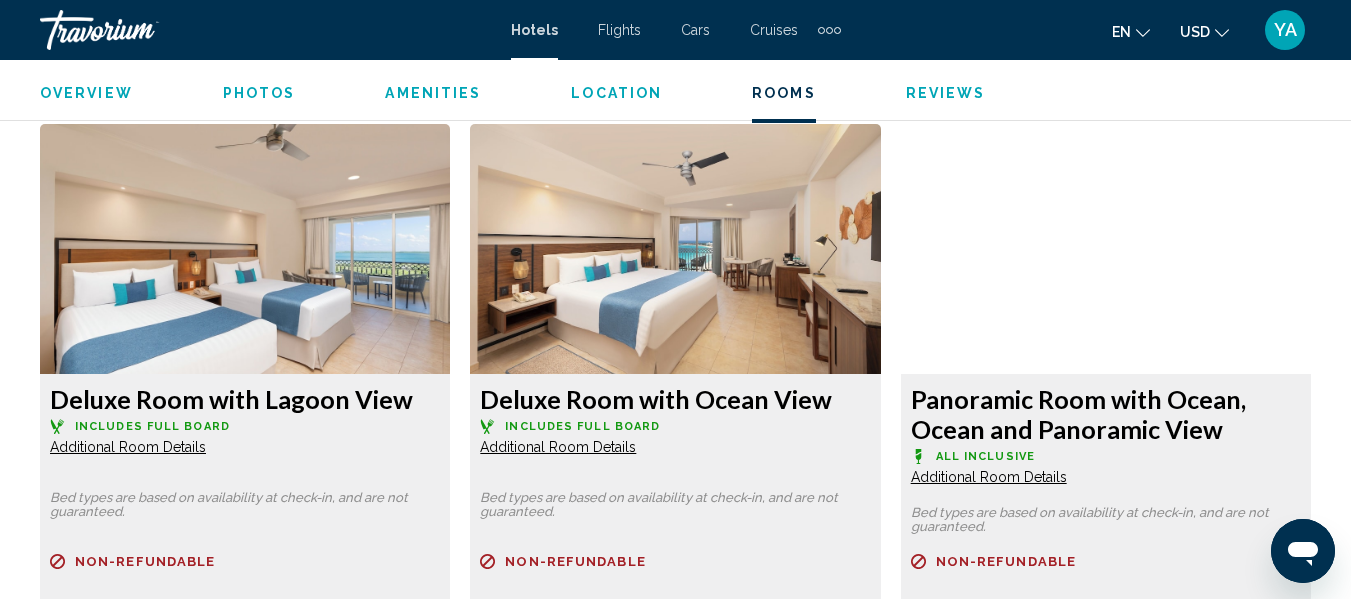 click at bounding box center (245, 249) 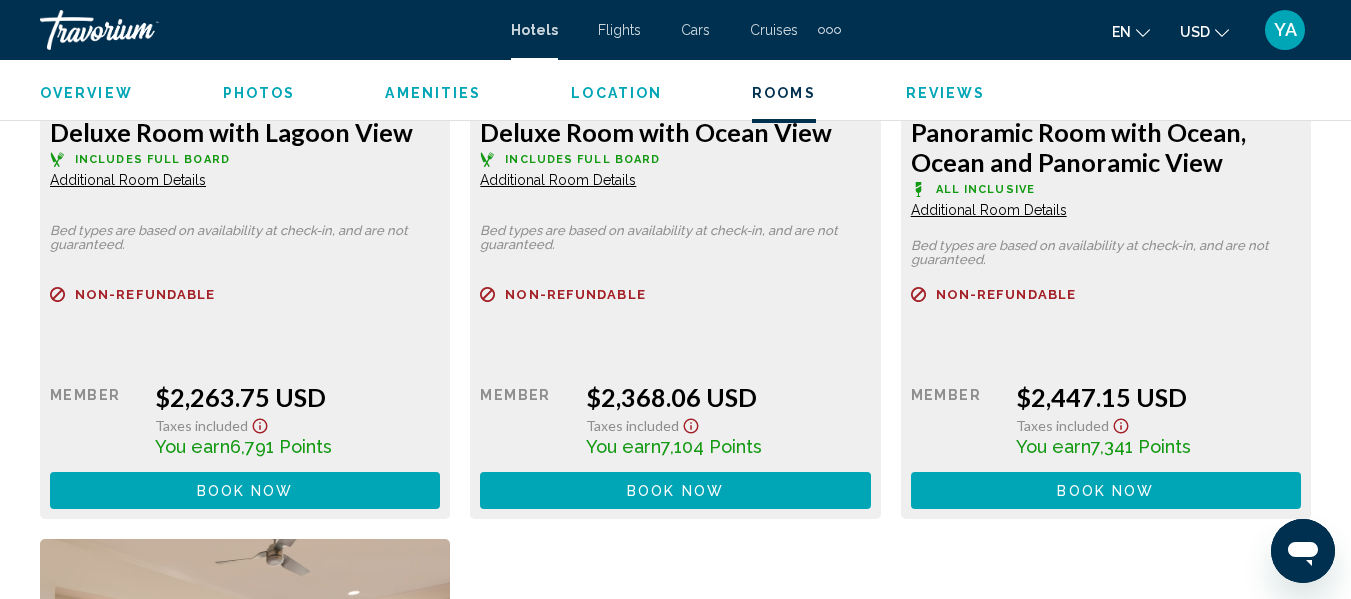 scroll, scrollTop: 3298, scrollLeft: 0, axis: vertical 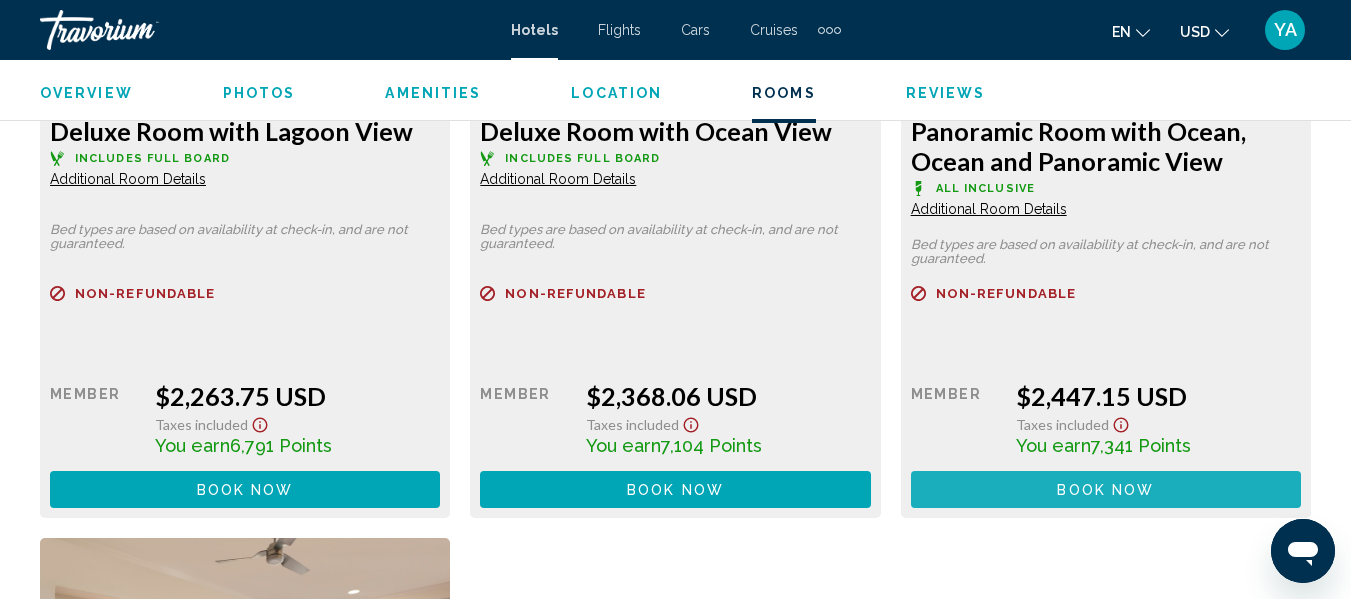 click on "Book now" at bounding box center [245, 490] 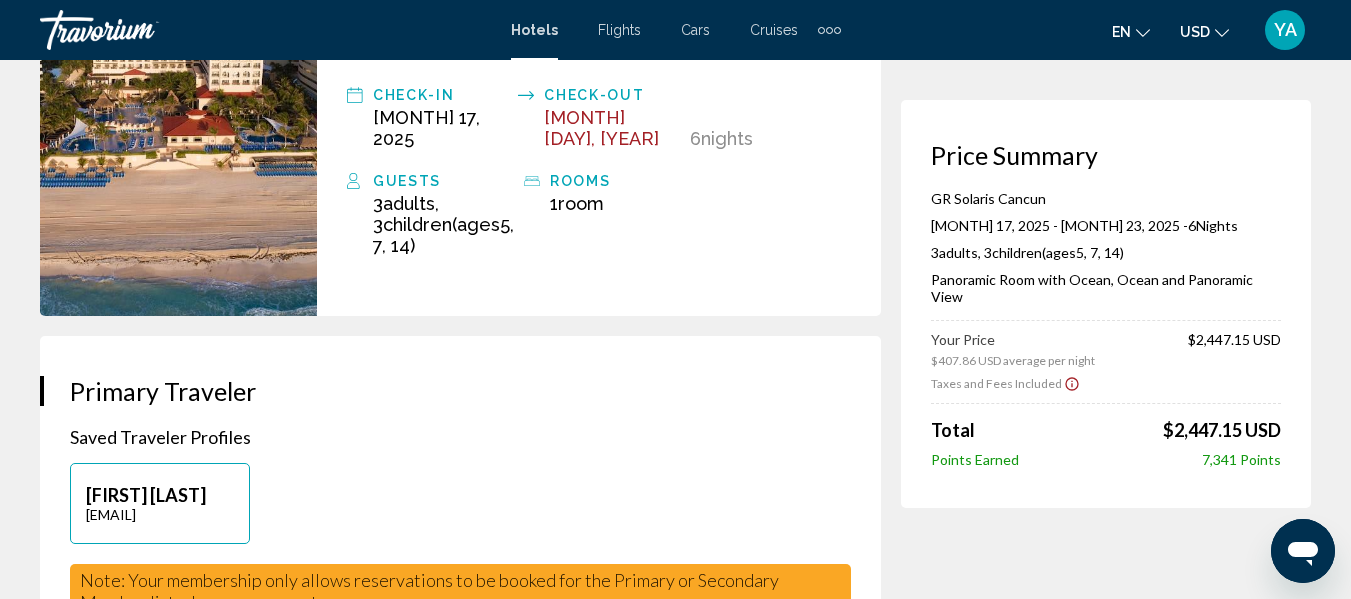 scroll, scrollTop: 0, scrollLeft: 0, axis: both 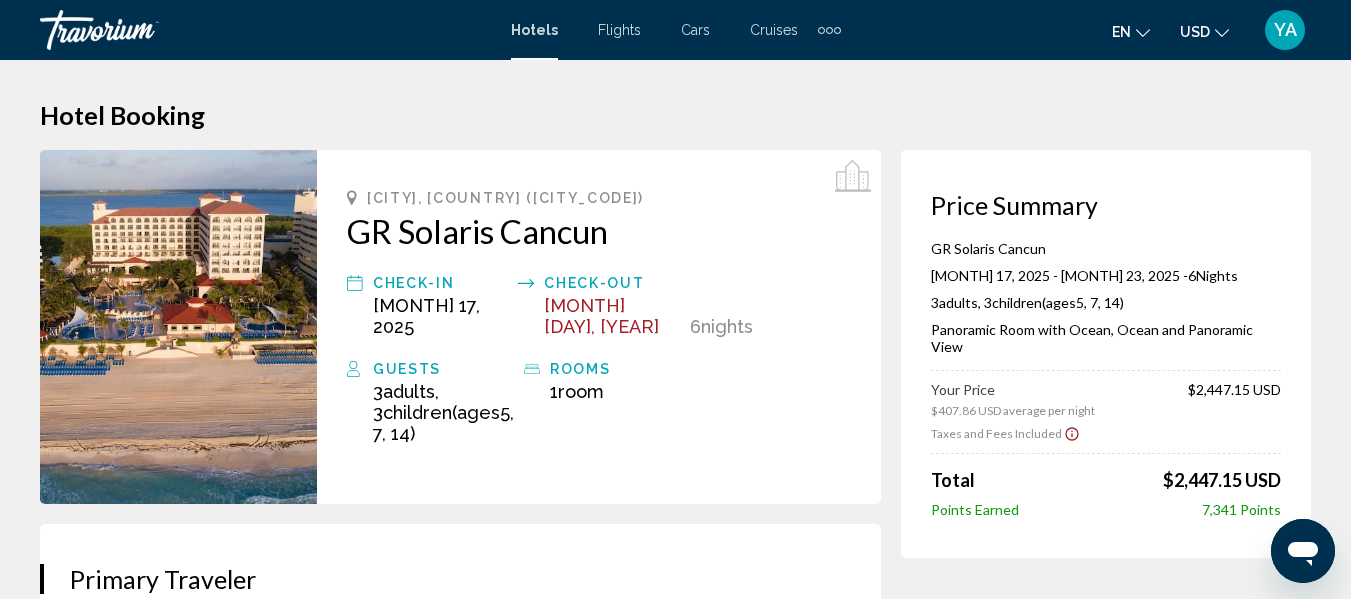 click on "GR Solaris Cancun" at bounding box center (599, 231) 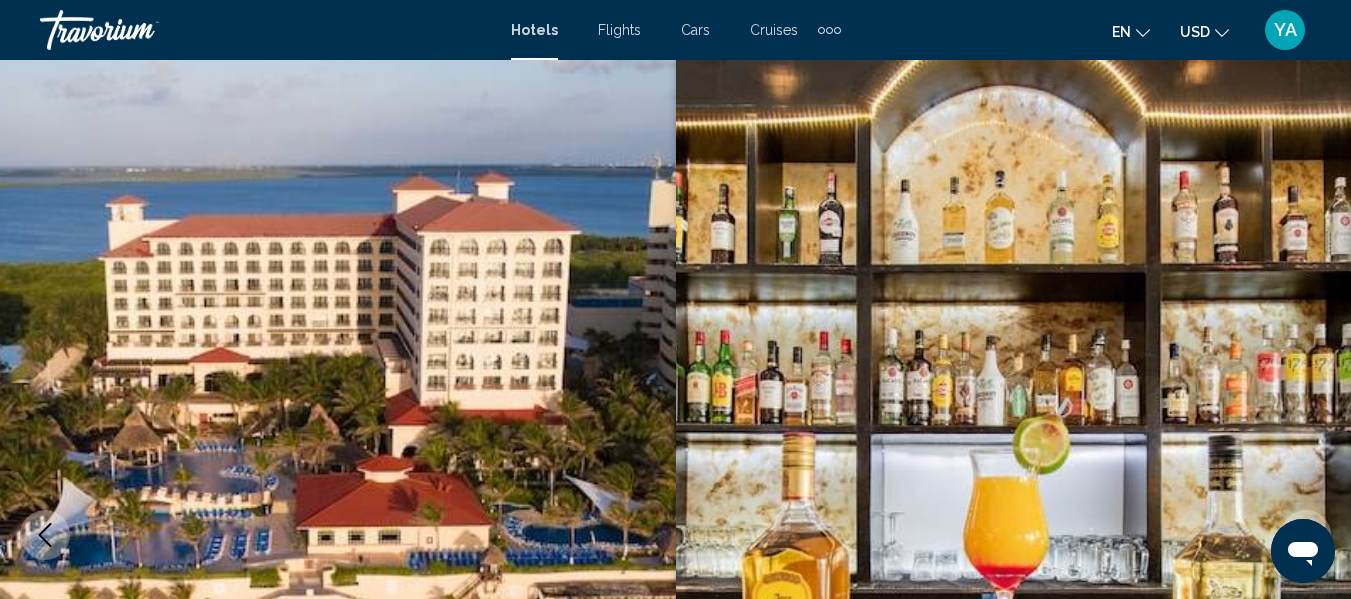 scroll, scrollTop: 235, scrollLeft: 0, axis: vertical 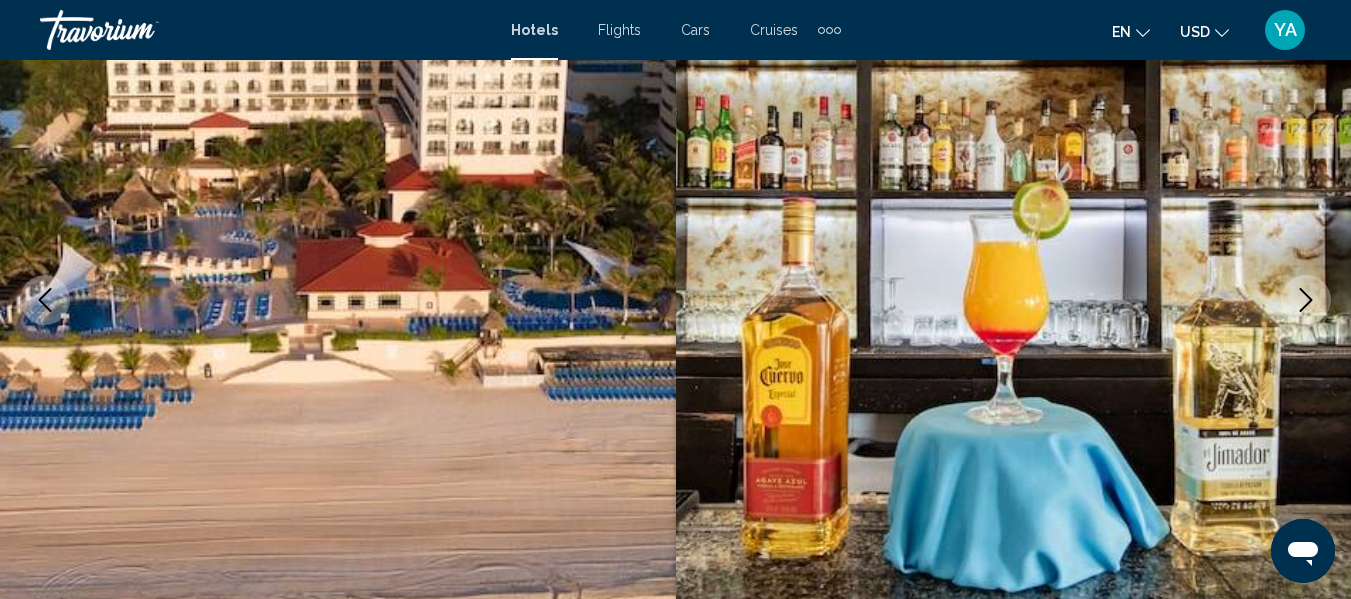 click at bounding box center [1306, 300] 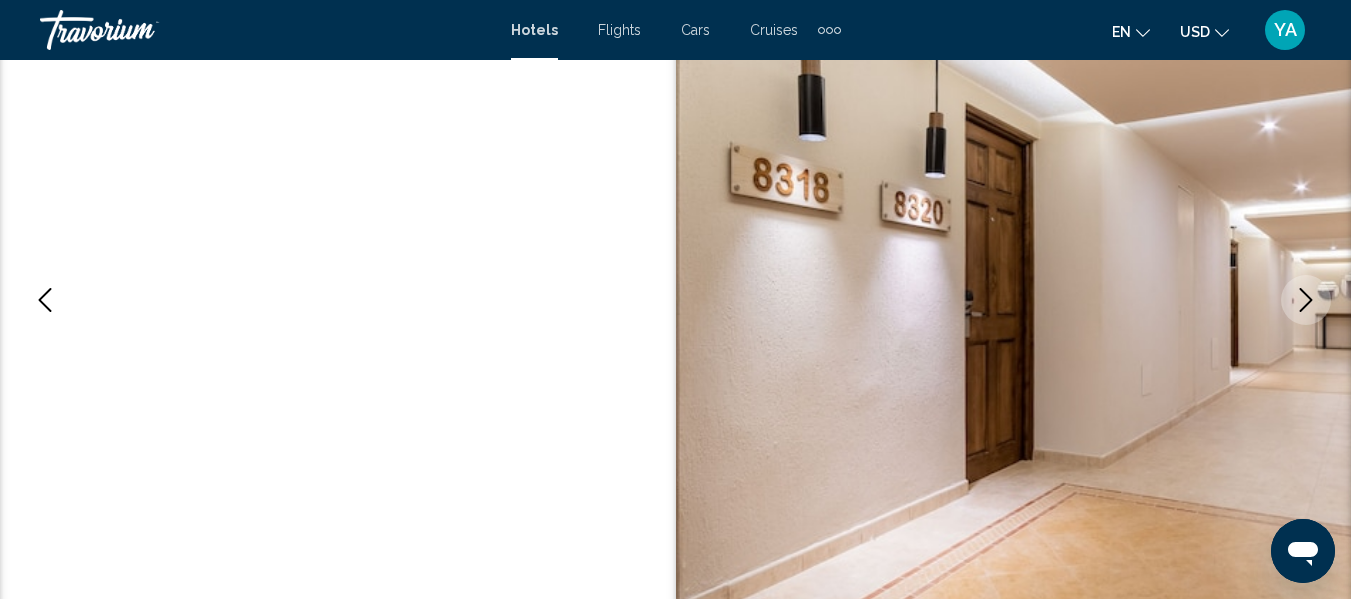 click at bounding box center (1306, 300) 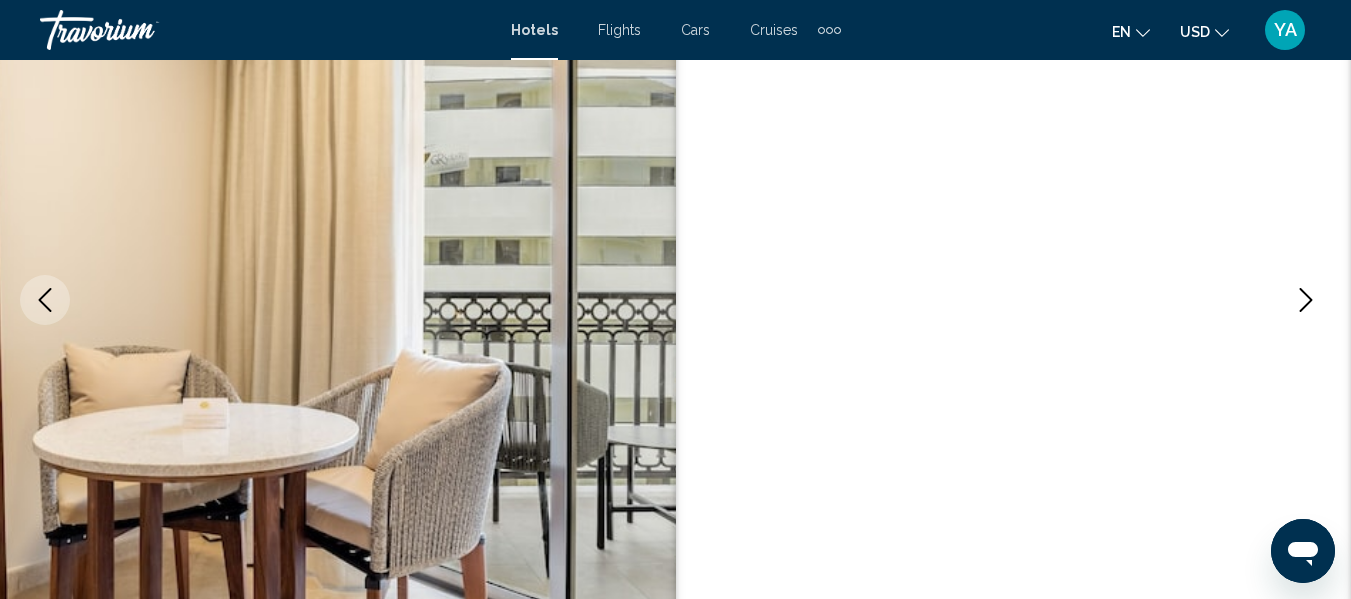 click at bounding box center (1306, 300) 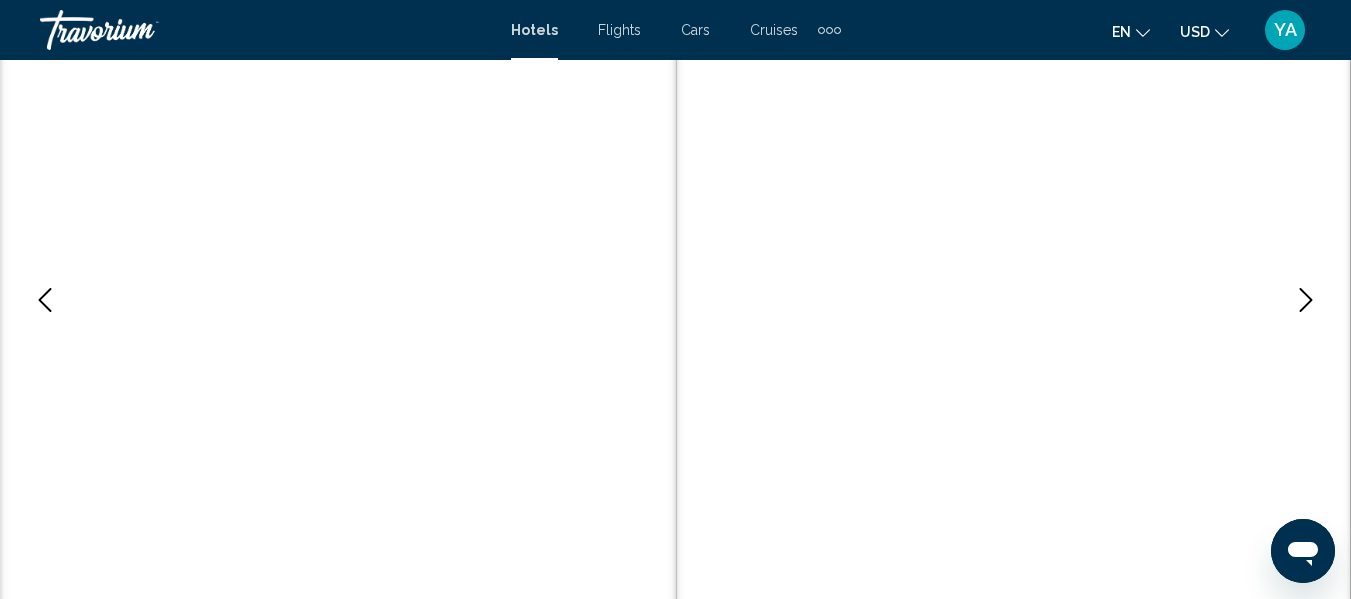 click at bounding box center (1306, 300) 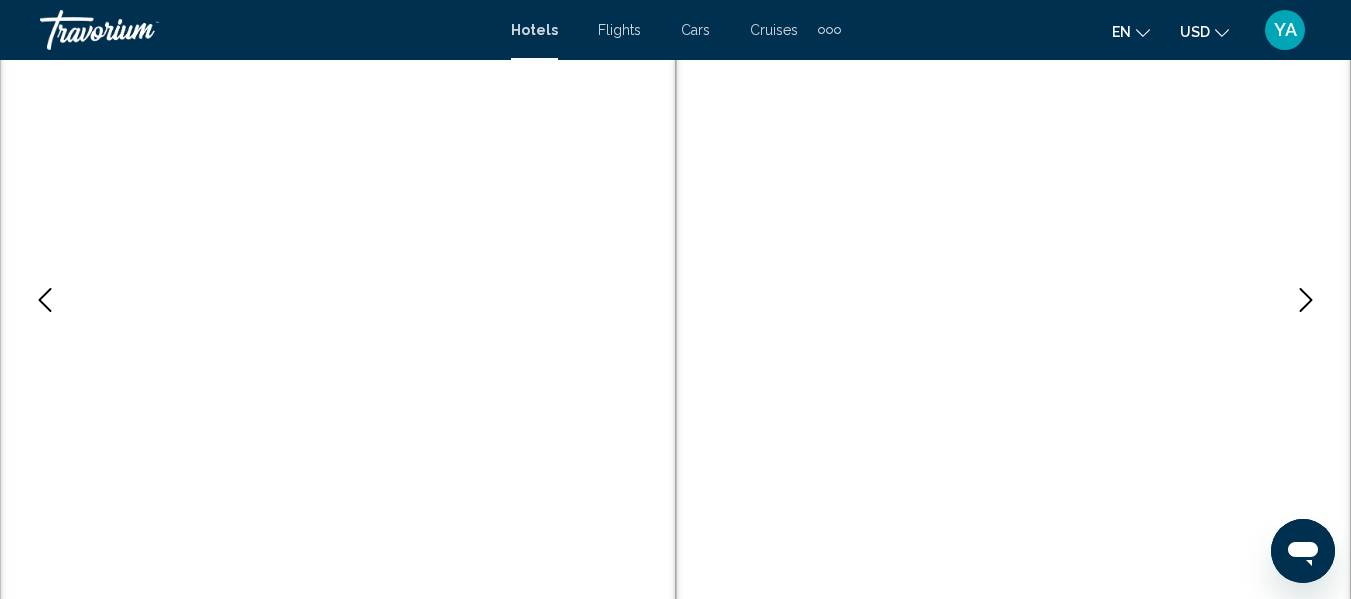 click at bounding box center (1306, 300) 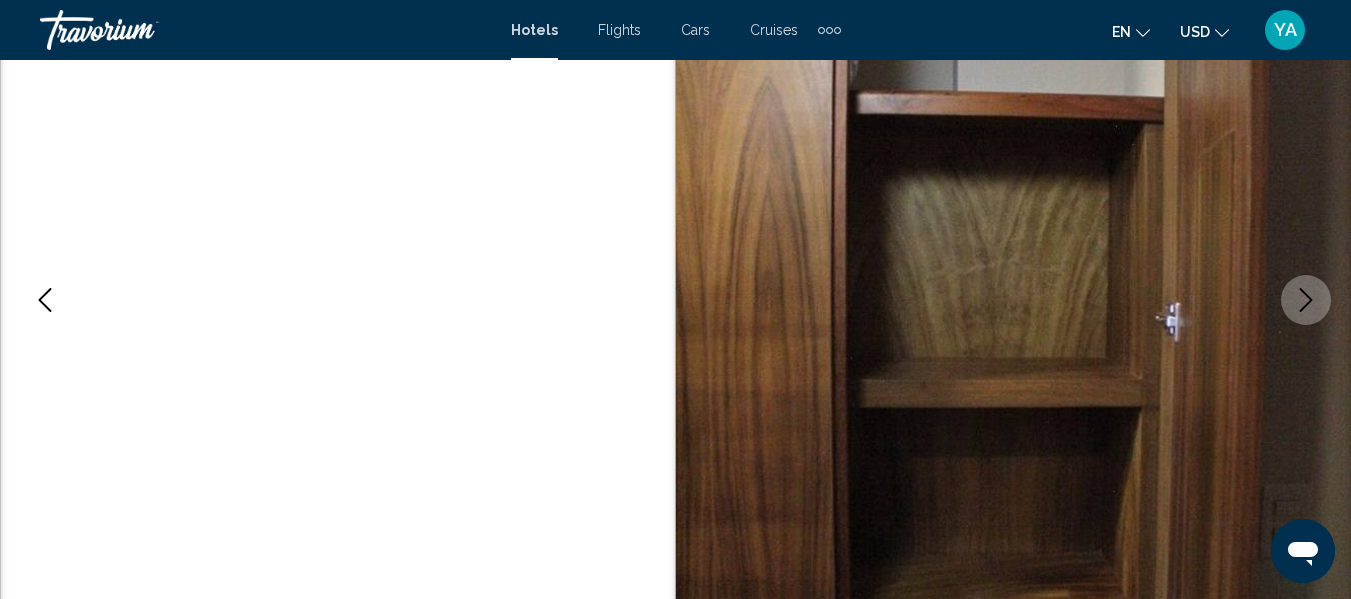 click at bounding box center [1306, 300] 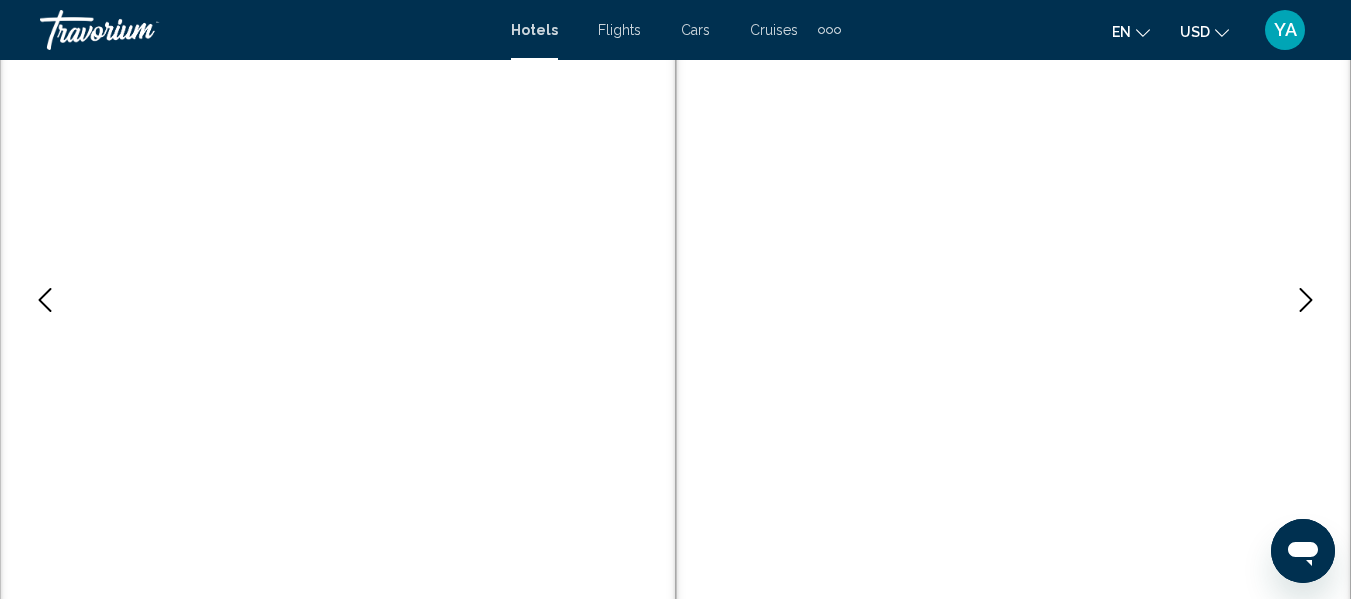 click at bounding box center (1306, 300) 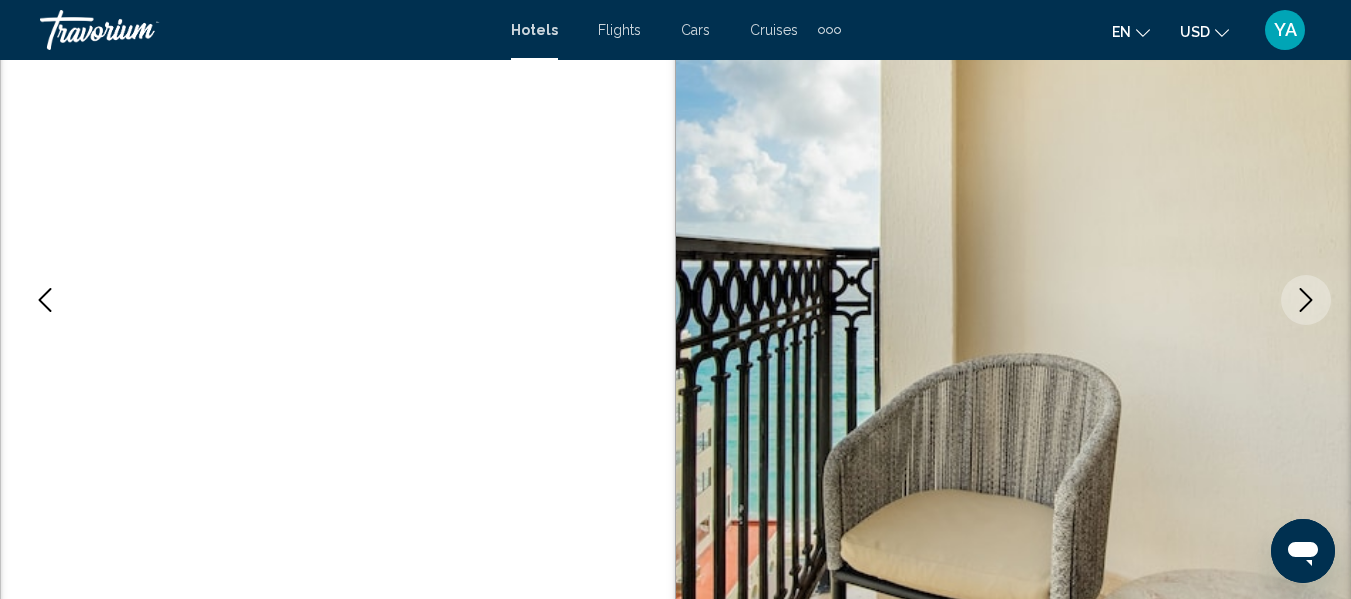 click at bounding box center [1306, 300] 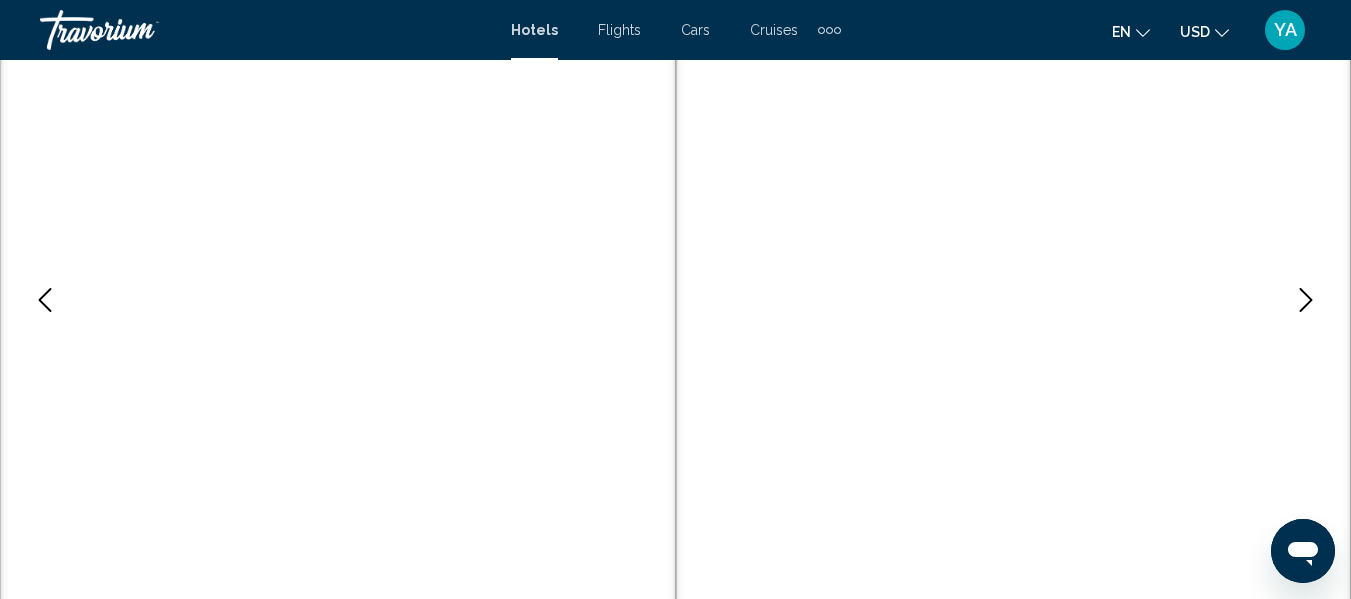 click at bounding box center (1306, 300) 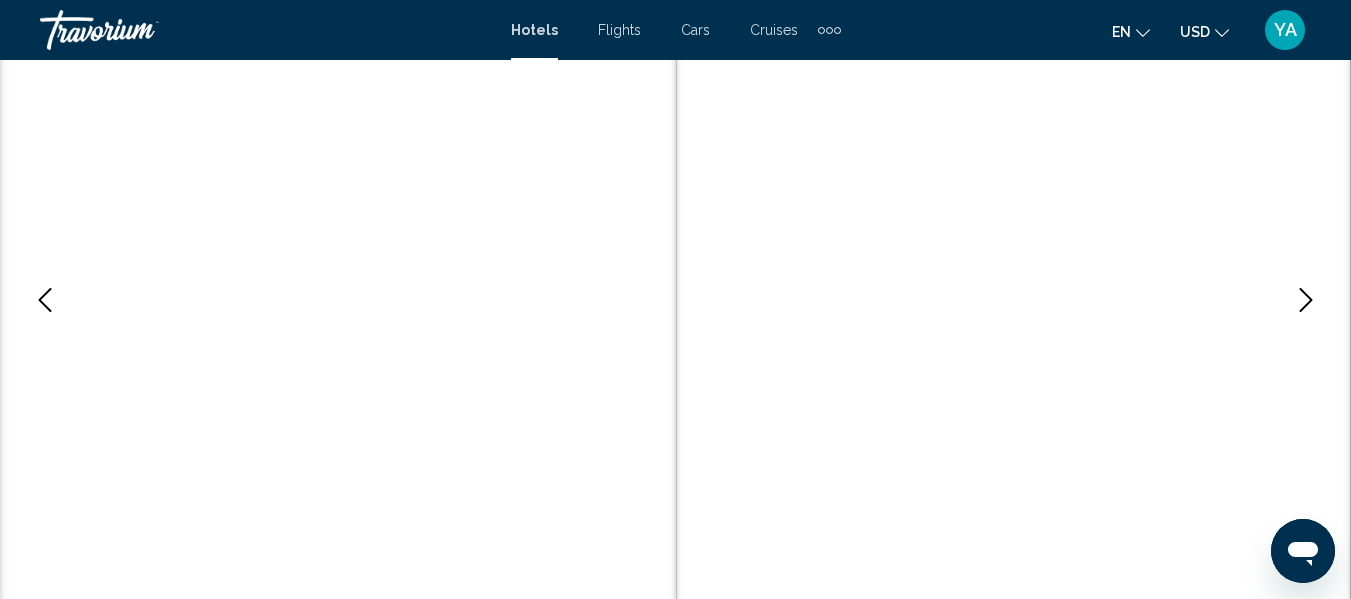 click at bounding box center (1306, 300) 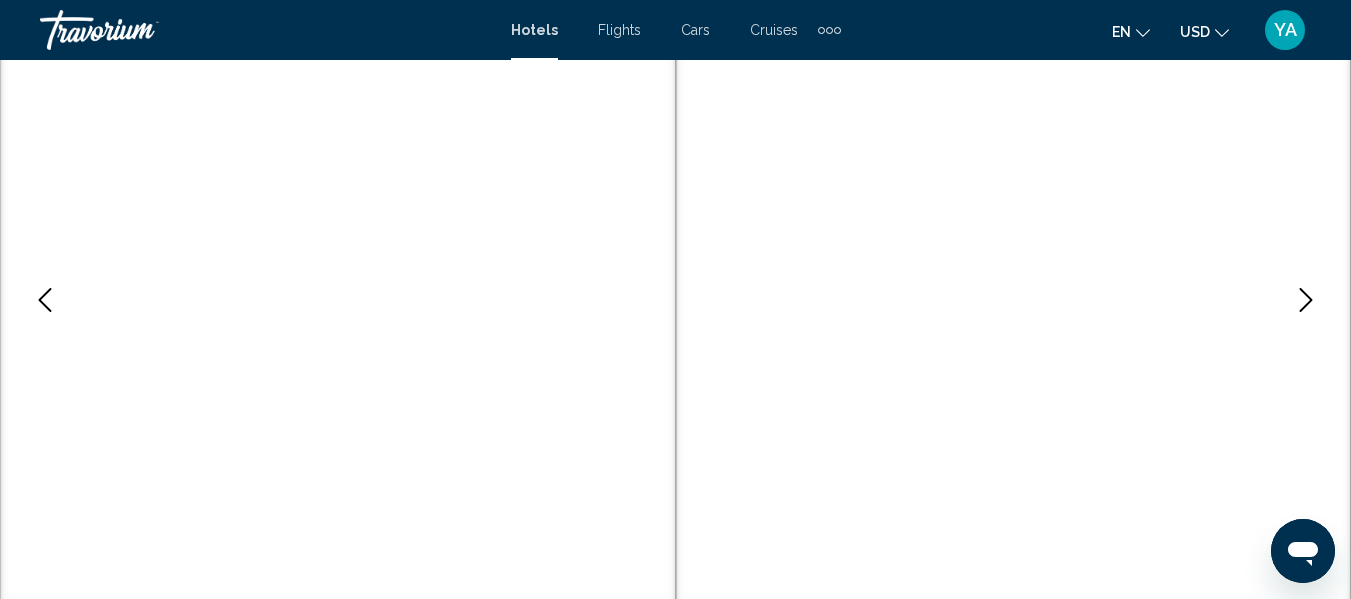 click at bounding box center [1306, 300] 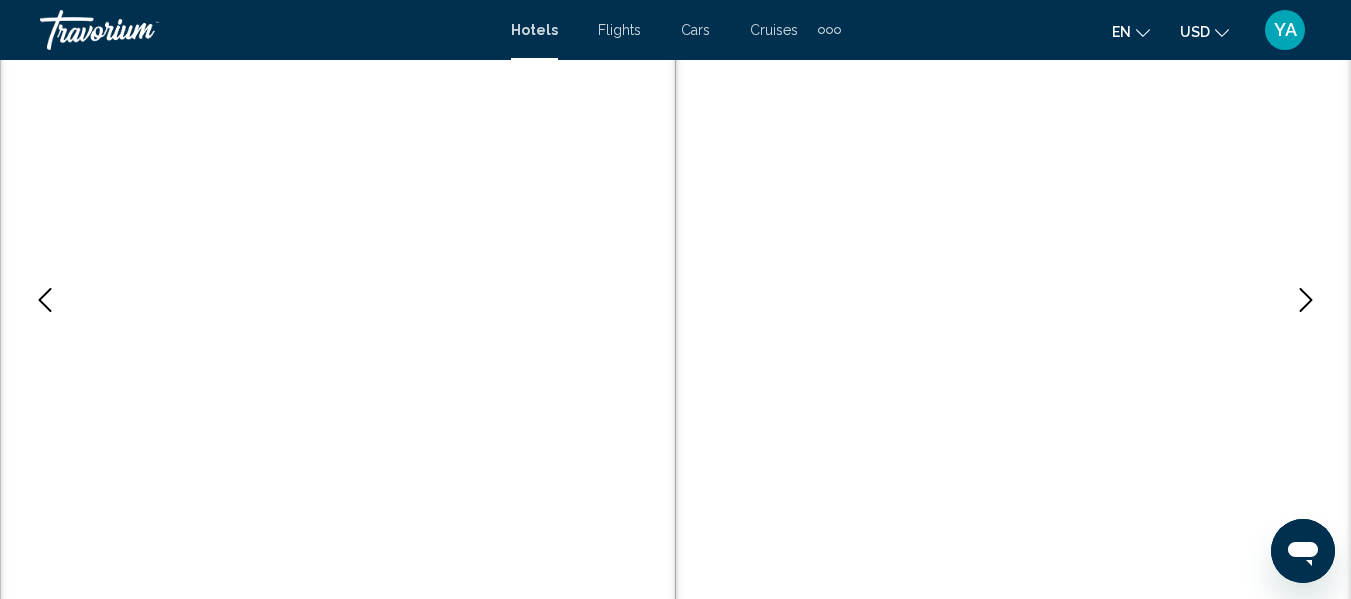 click at bounding box center (1306, 300) 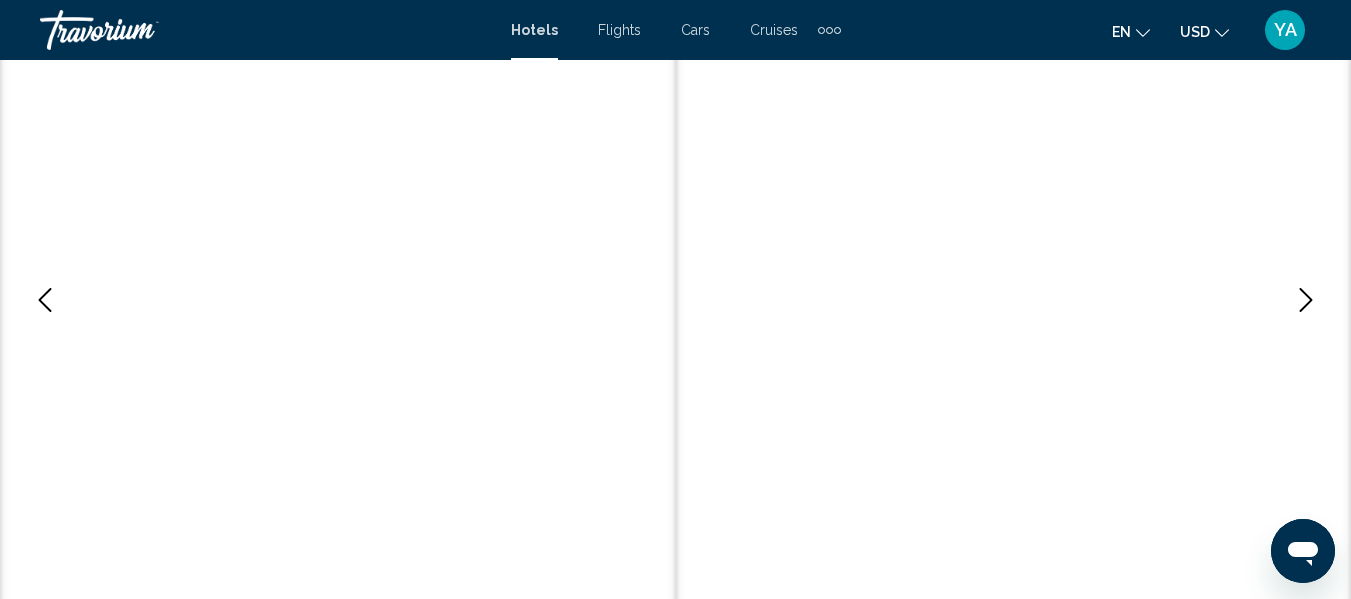 click at bounding box center (1306, 300) 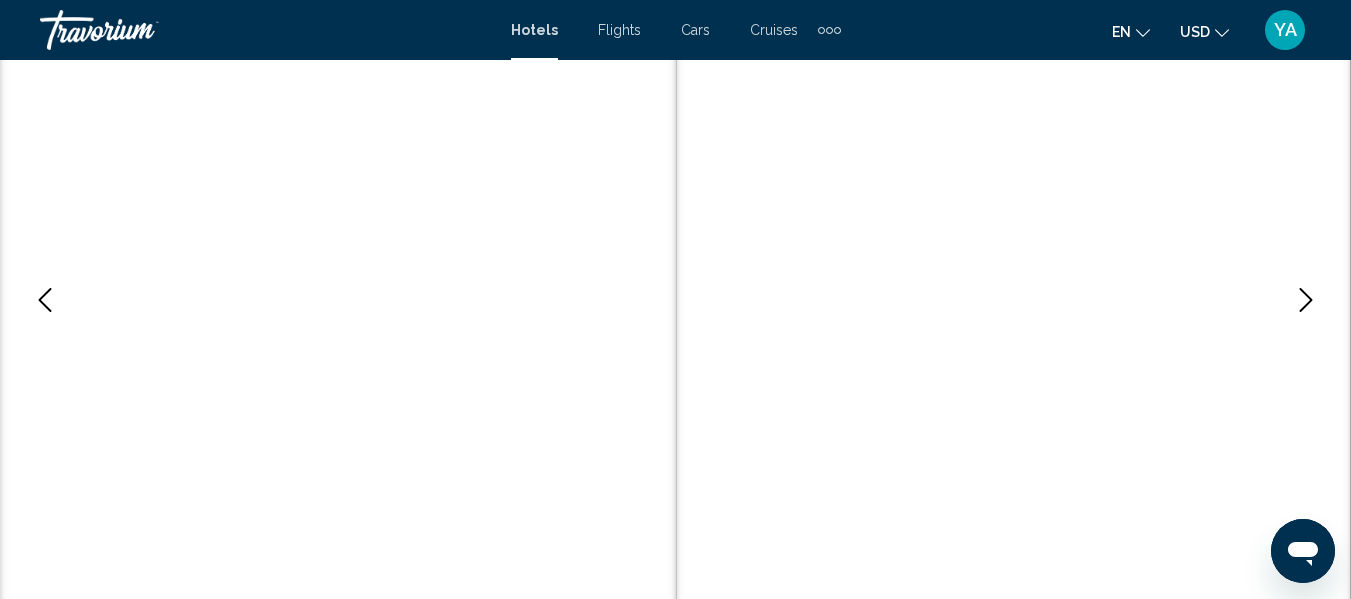 click at bounding box center [1306, 300] 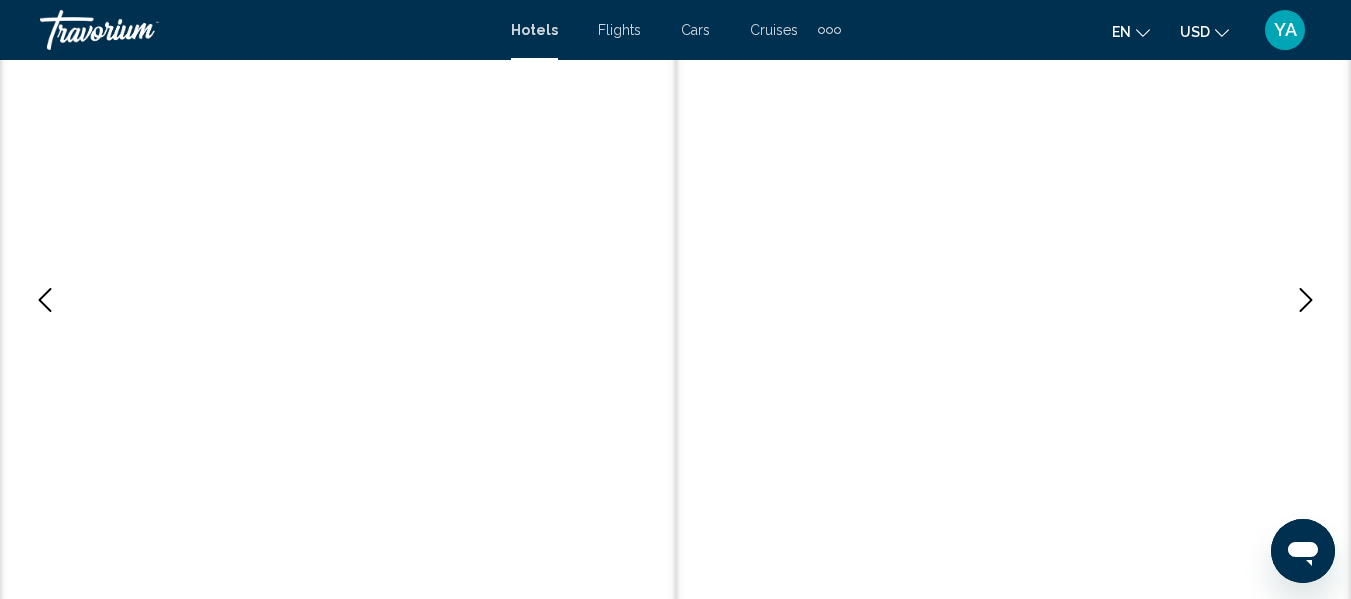 click at bounding box center (1306, 300) 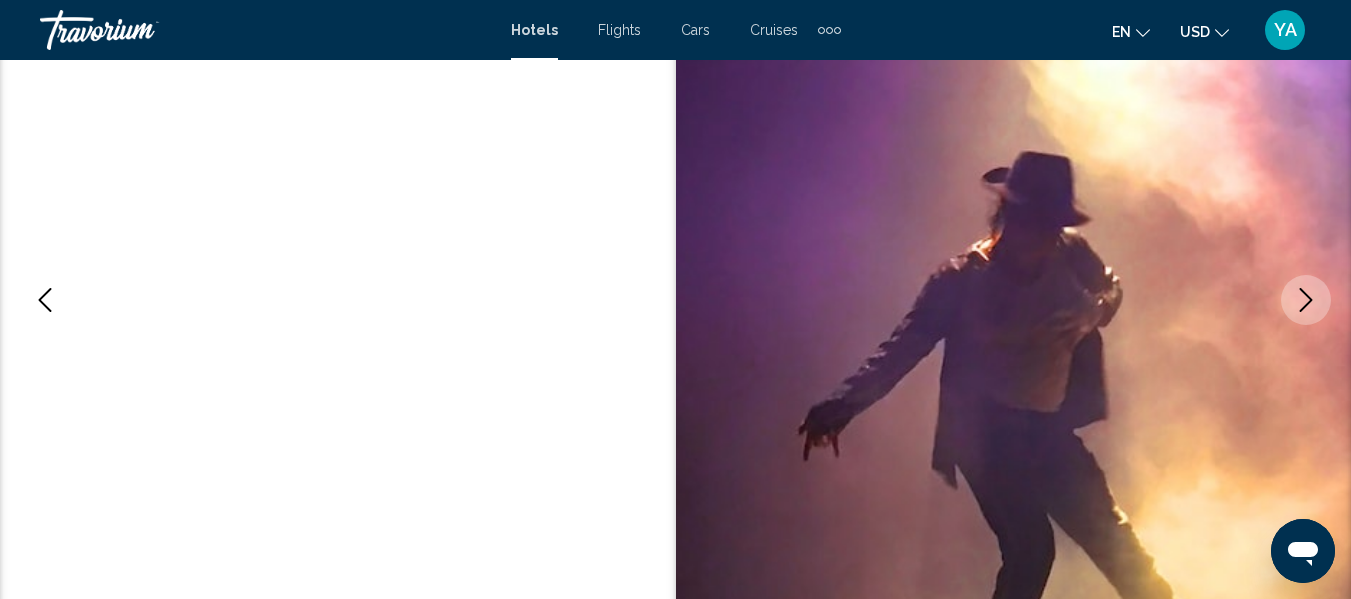 click at bounding box center [1306, 300] 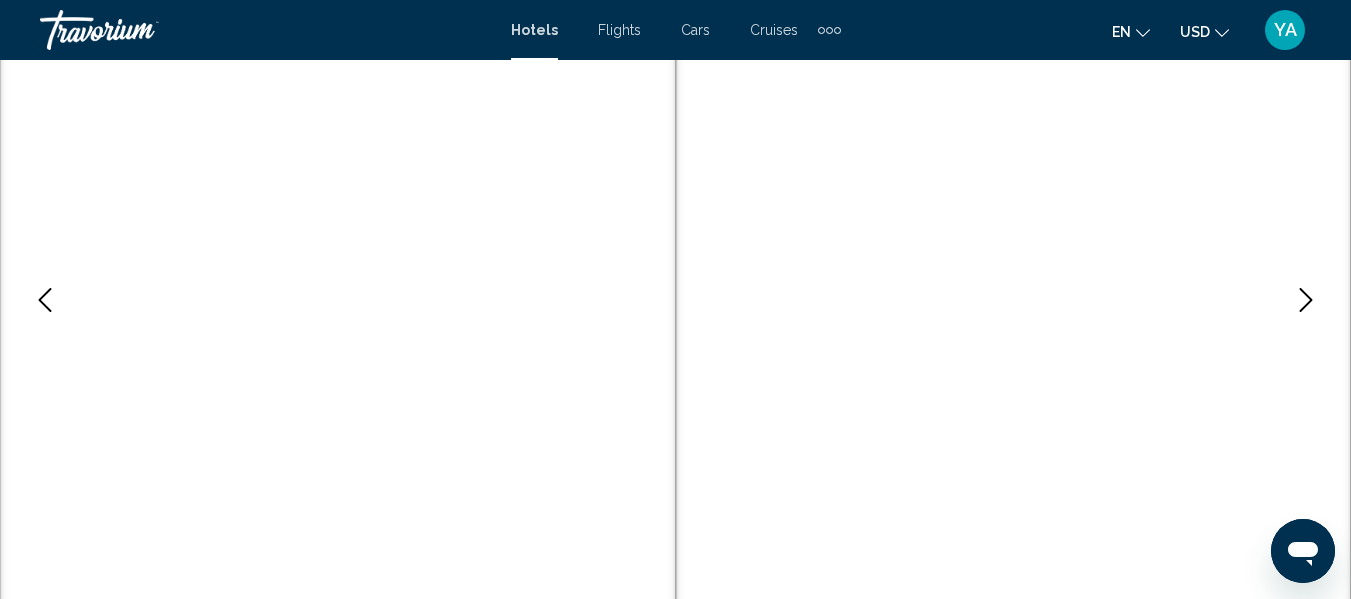 click at bounding box center [1306, 300] 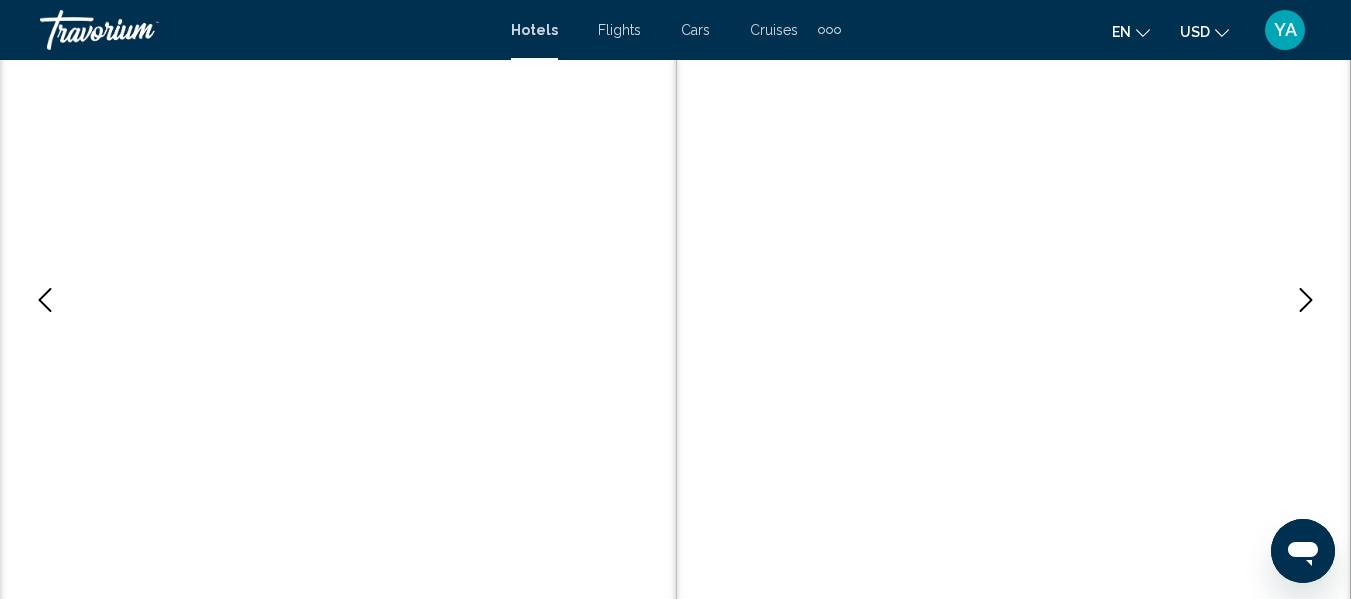 click at bounding box center [1306, 300] 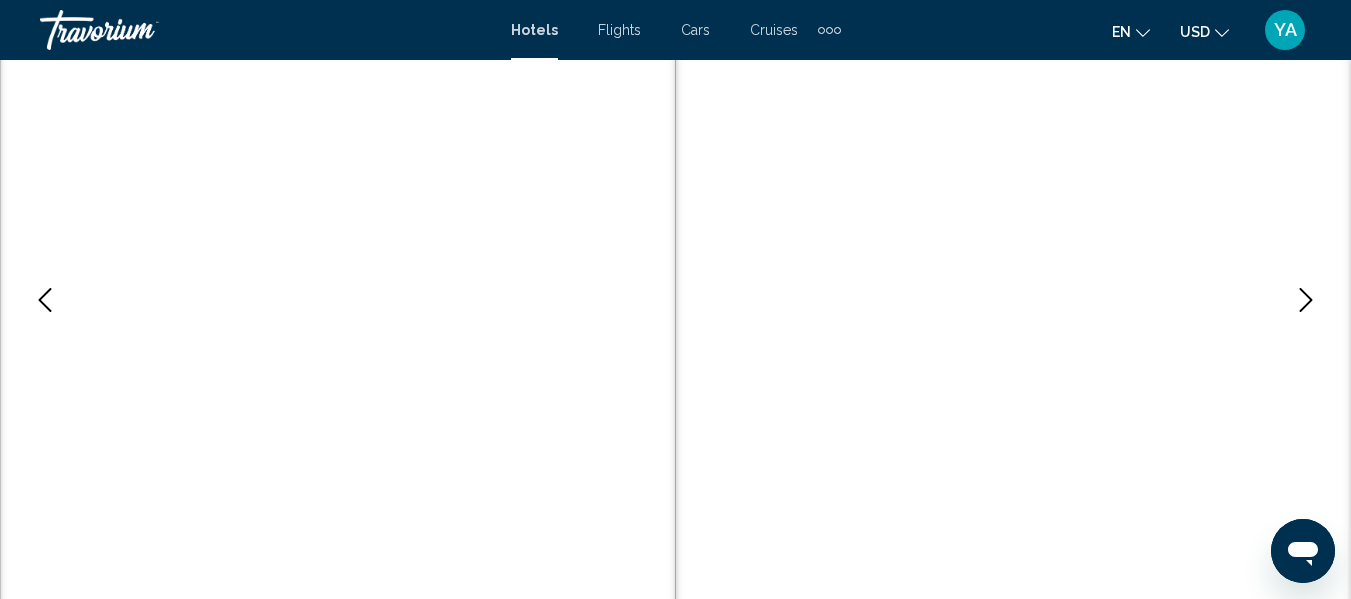 click at bounding box center [1306, 300] 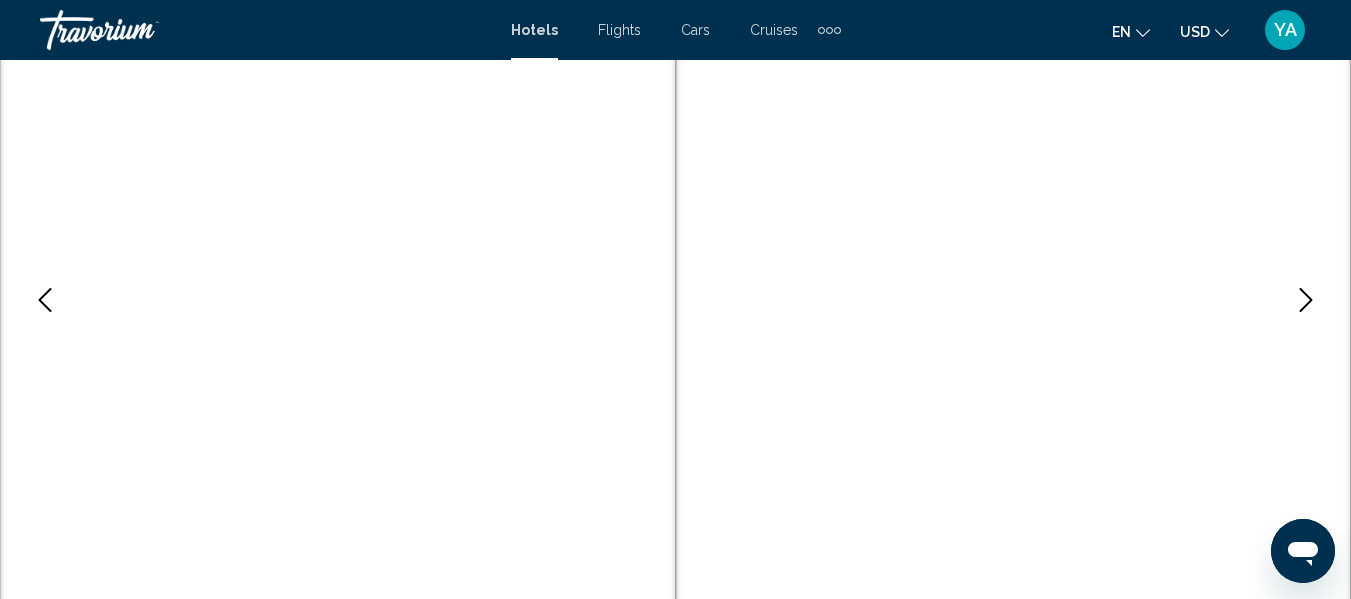 click at bounding box center (1306, 300) 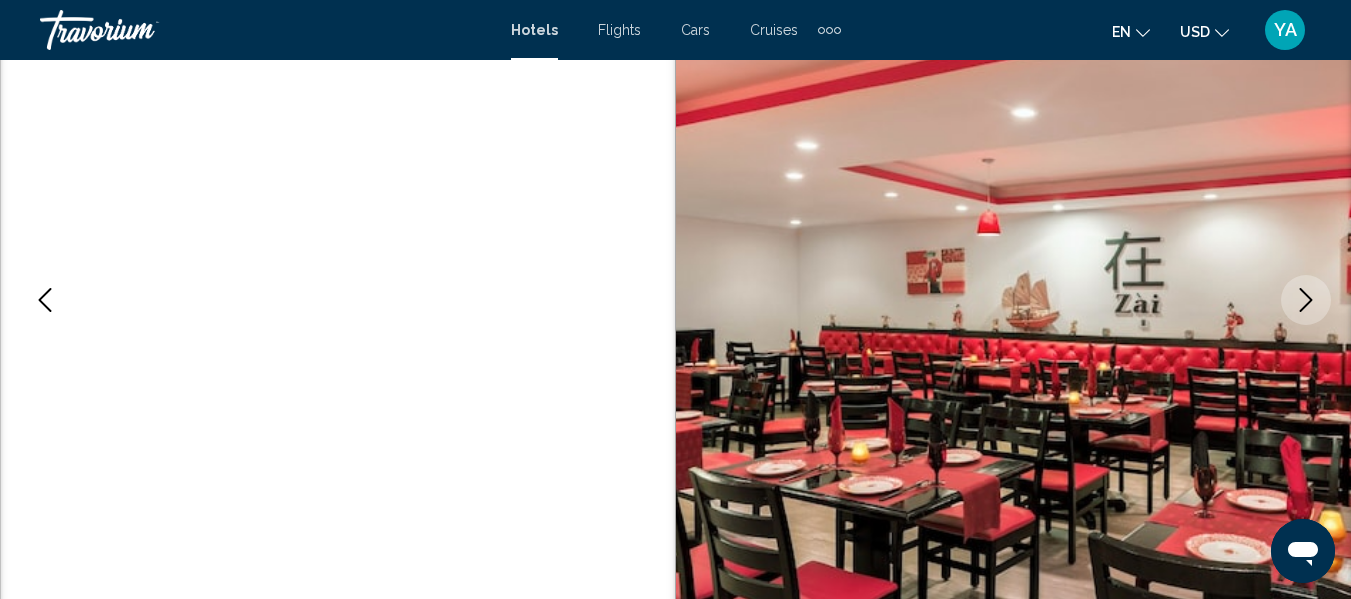 click at bounding box center [1306, 300] 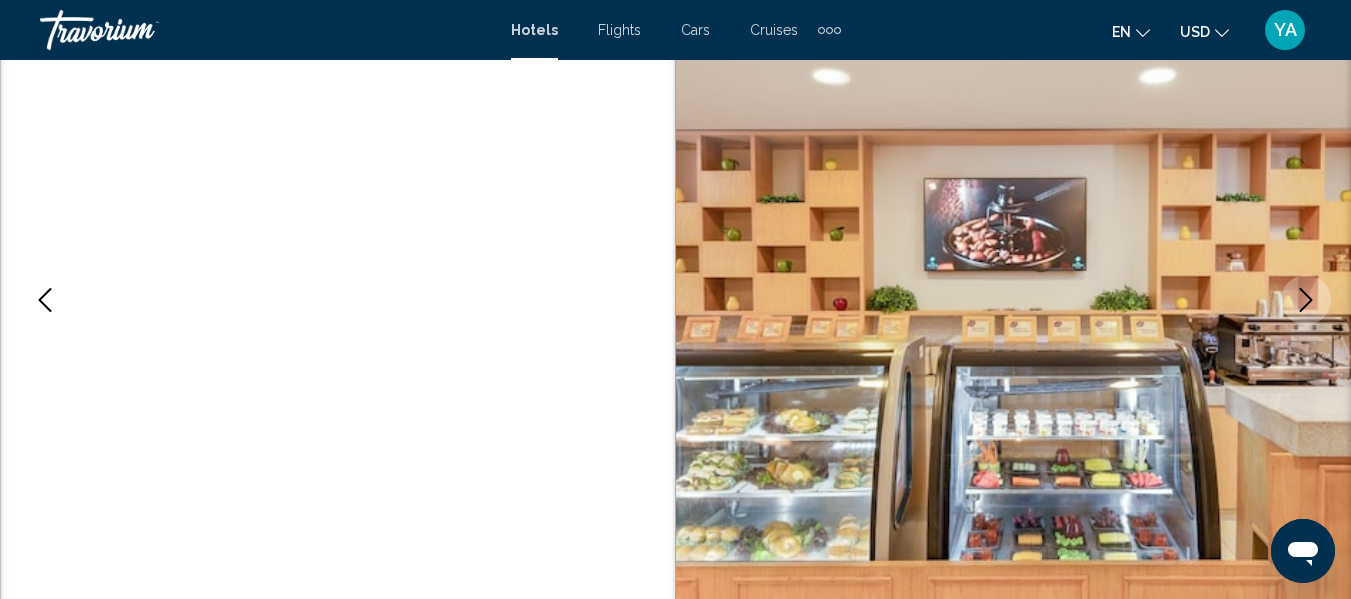 click at bounding box center (1306, 300) 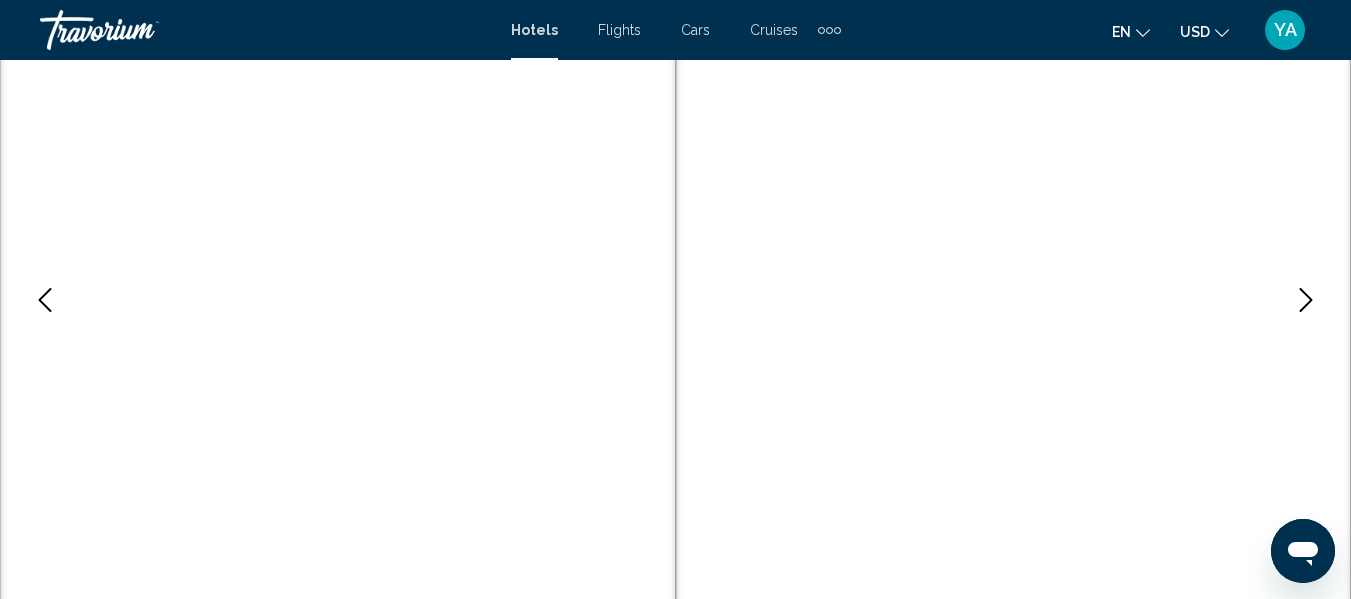 click at bounding box center [1306, 300] 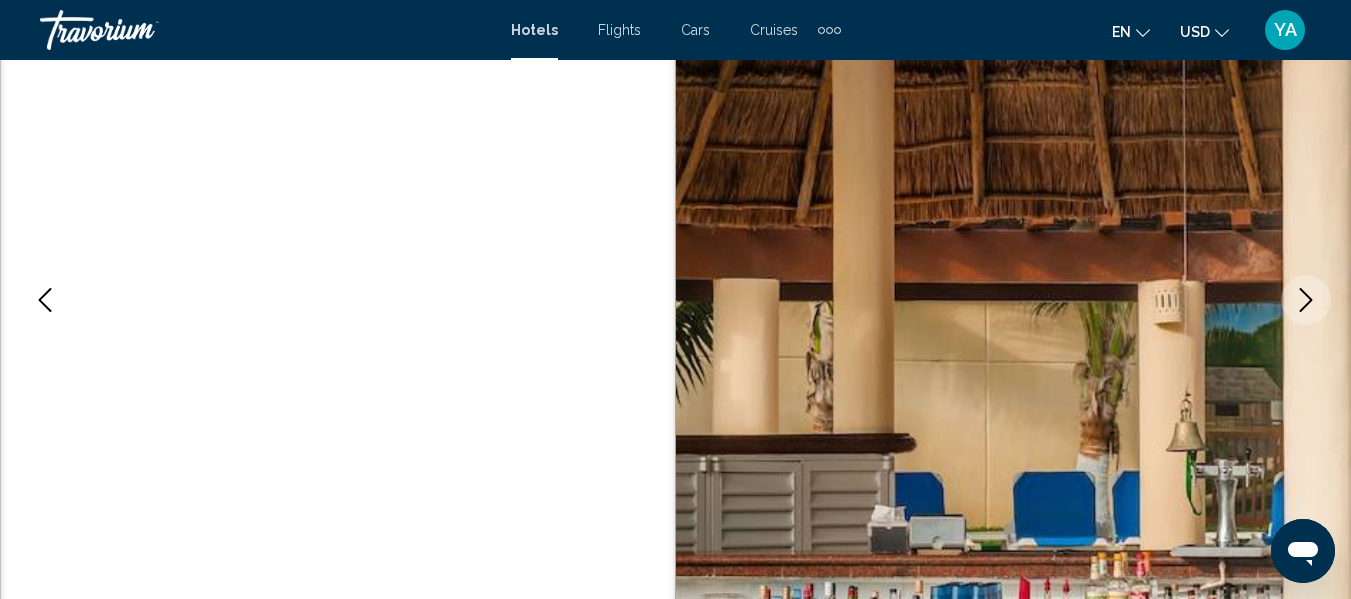 click at bounding box center [1306, 300] 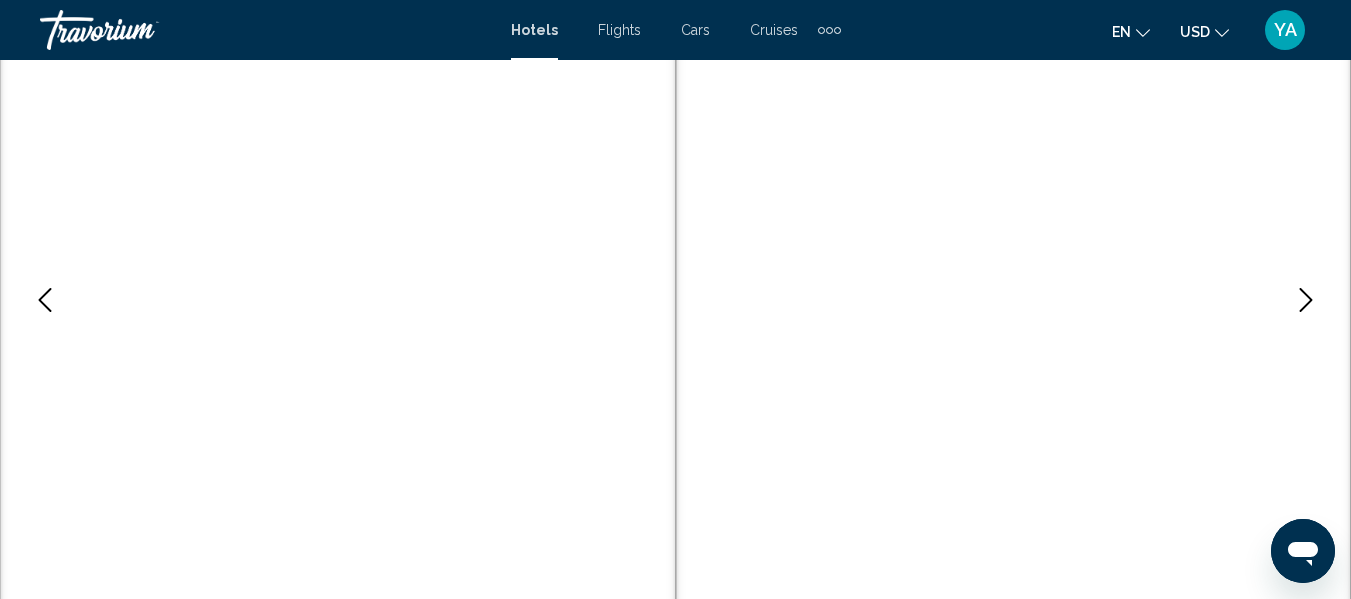 click at bounding box center [1306, 300] 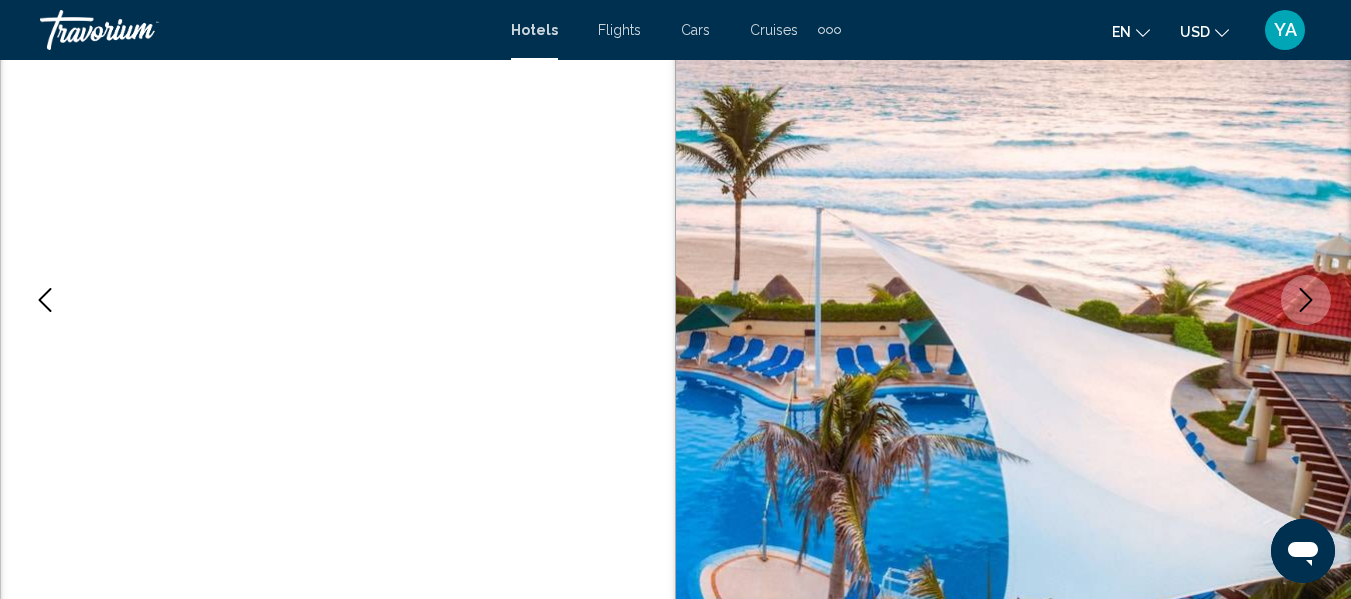 click at bounding box center [1306, 300] 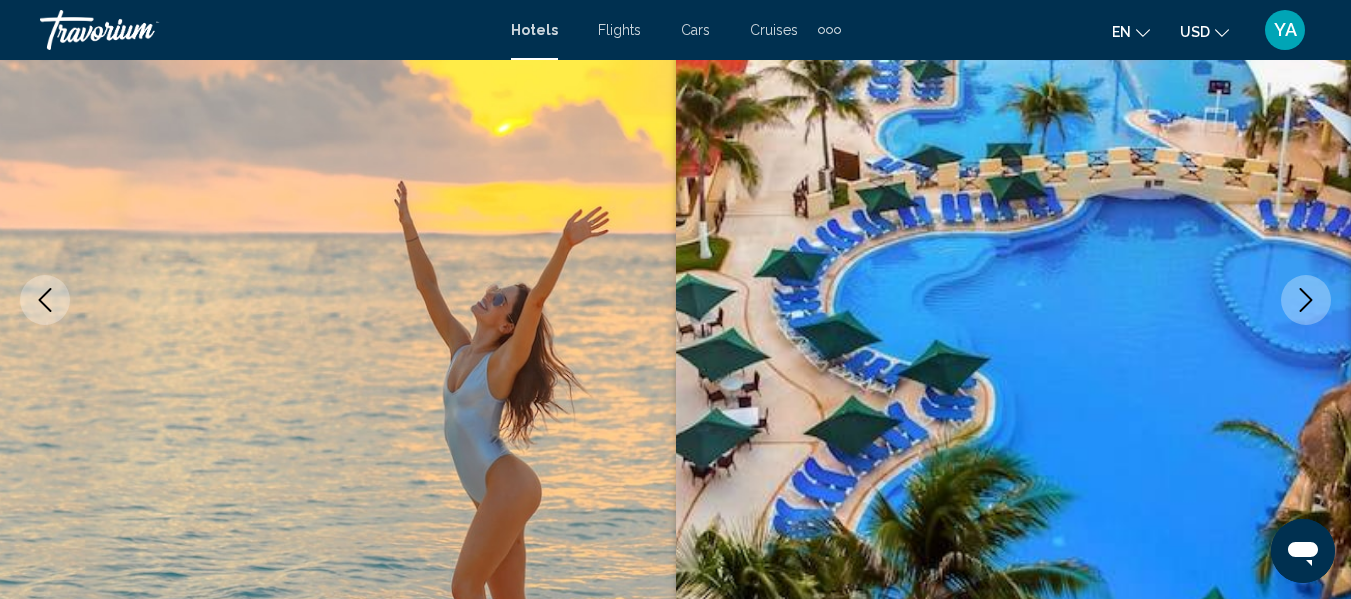 click at bounding box center [1306, 300] 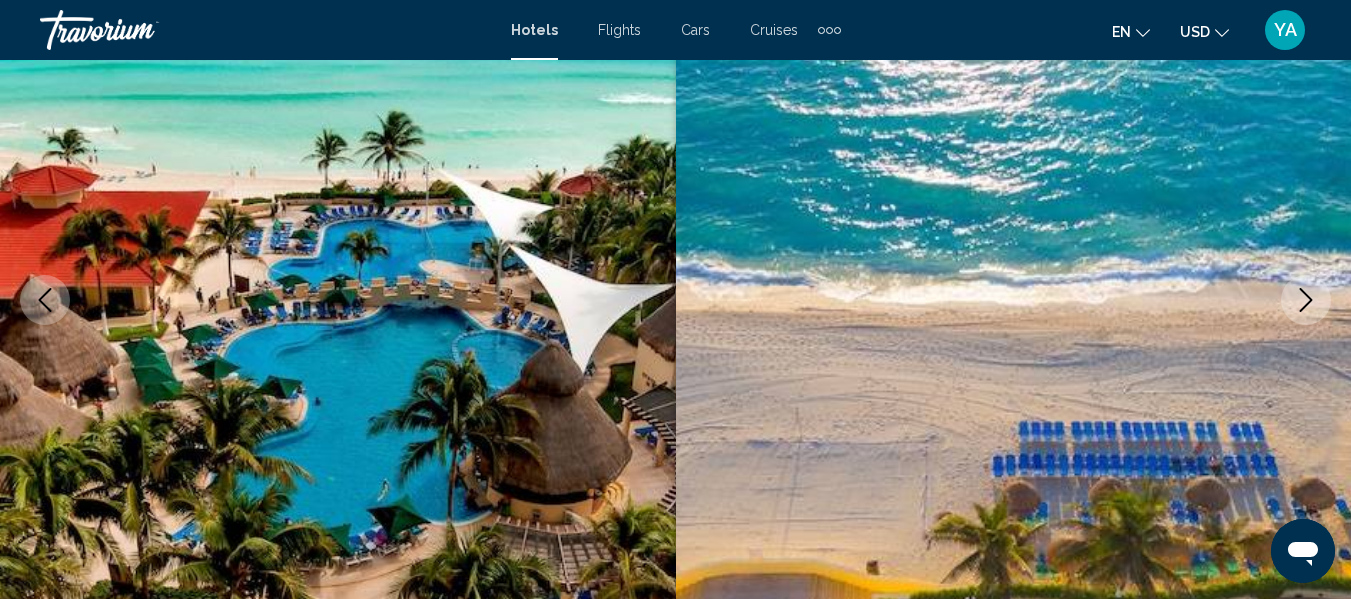 click at bounding box center [1306, 300] 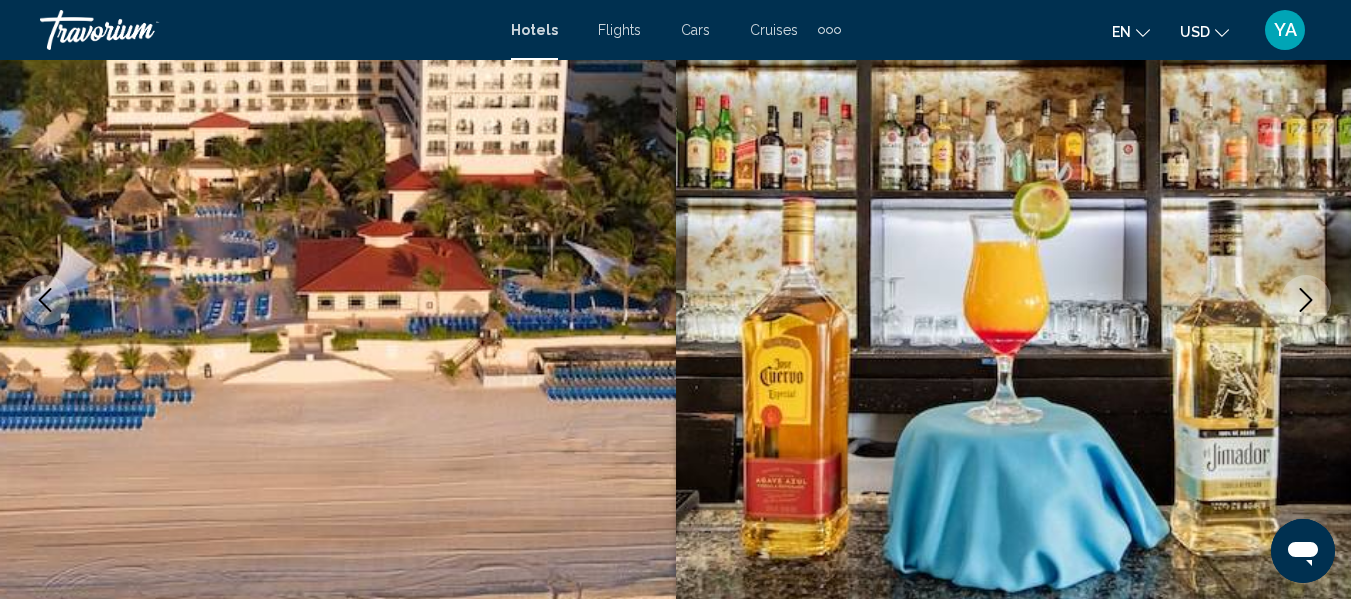 click at bounding box center (1306, 300) 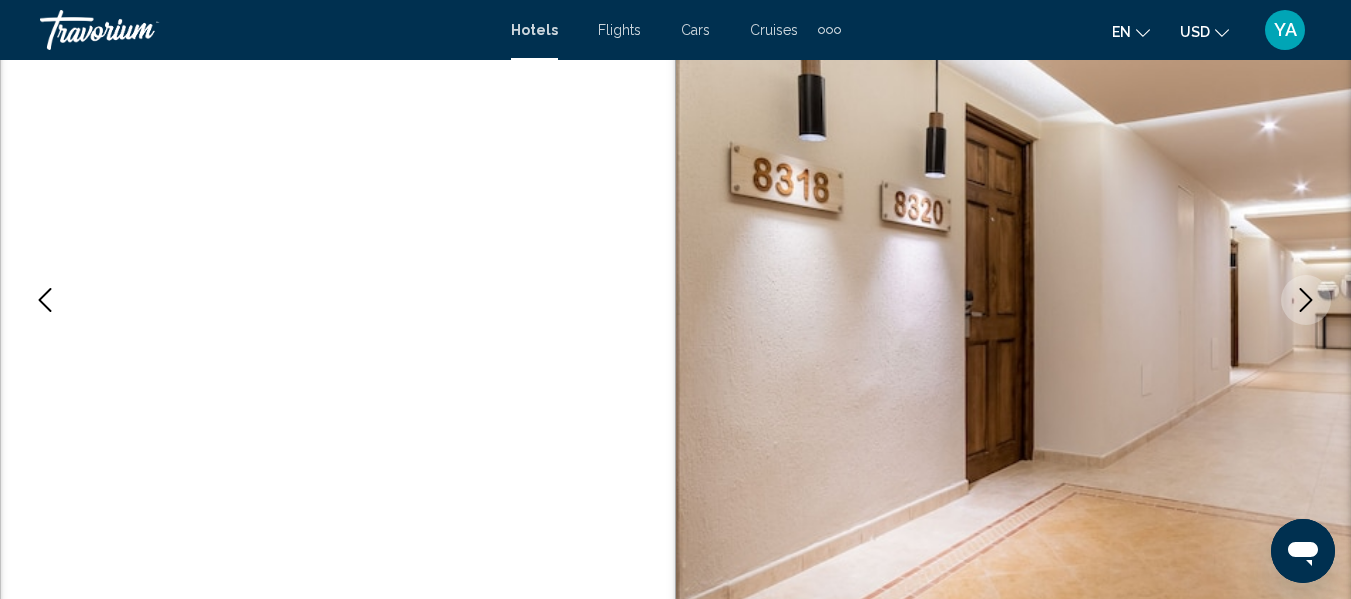 click at bounding box center [1306, 300] 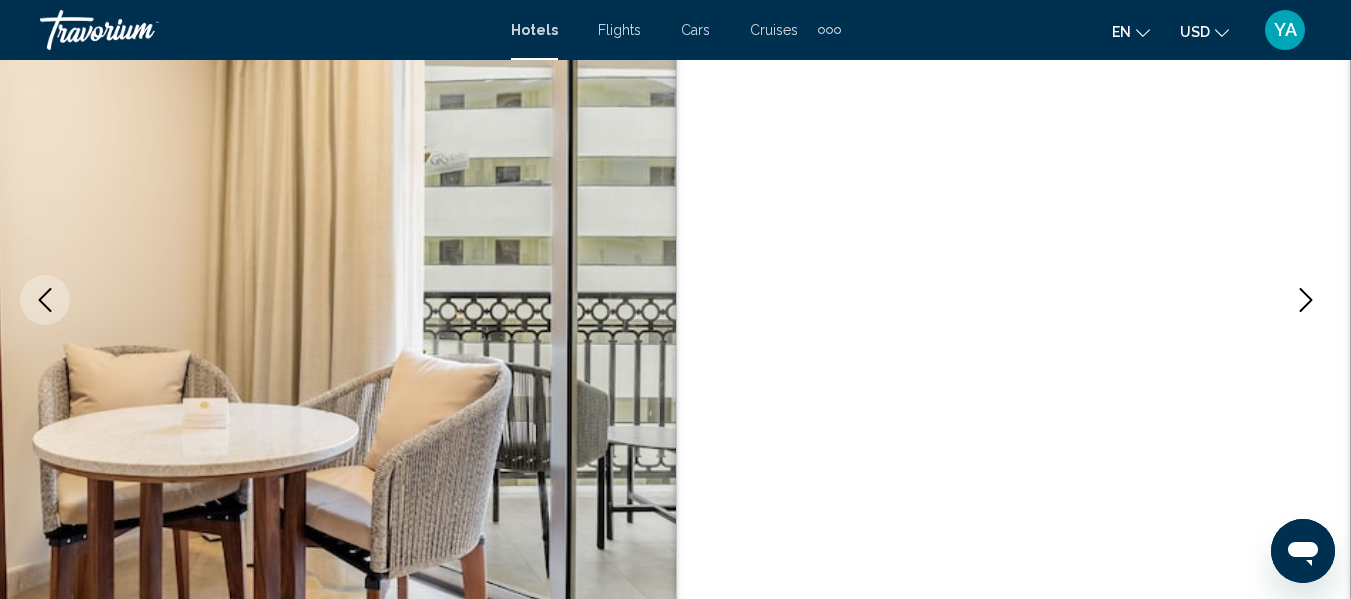 click at bounding box center [1306, 300] 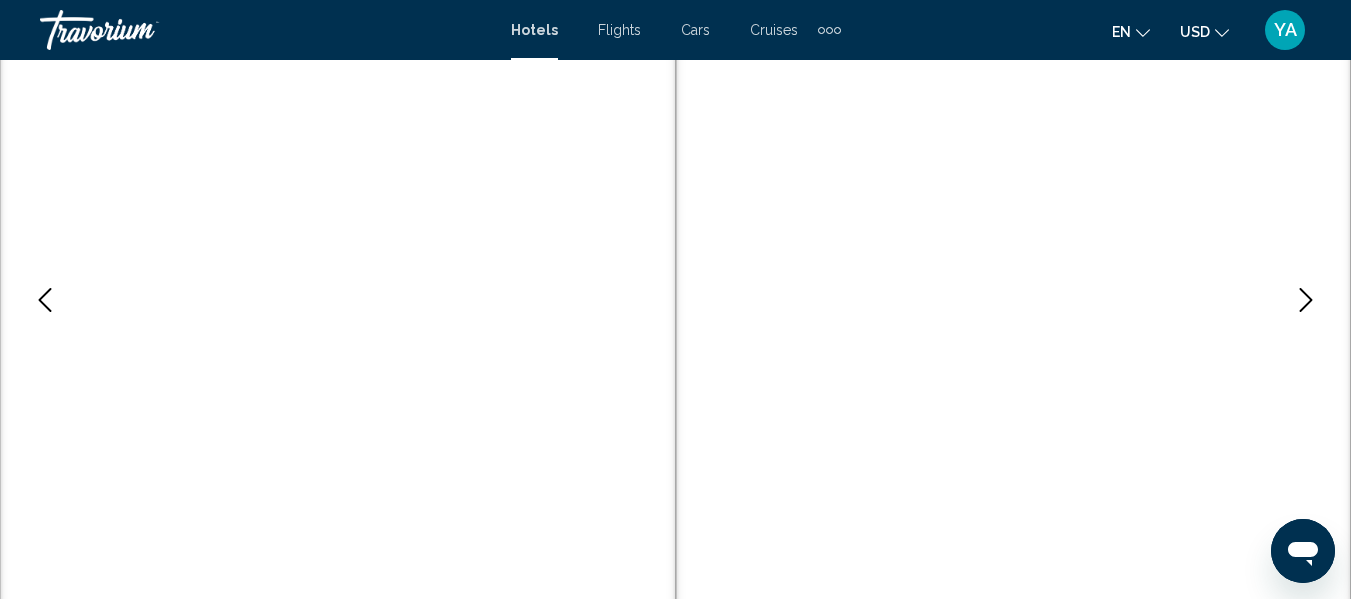 click at bounding box center [1306, 300] 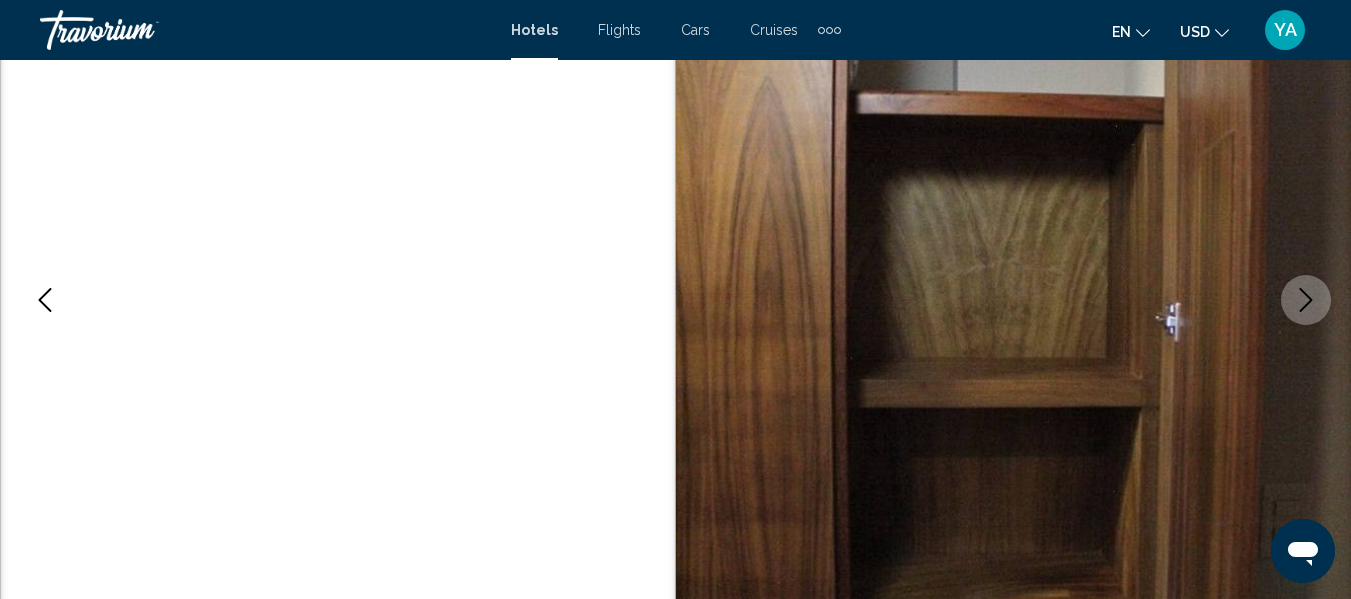 click at bounding box center (1306, 300) 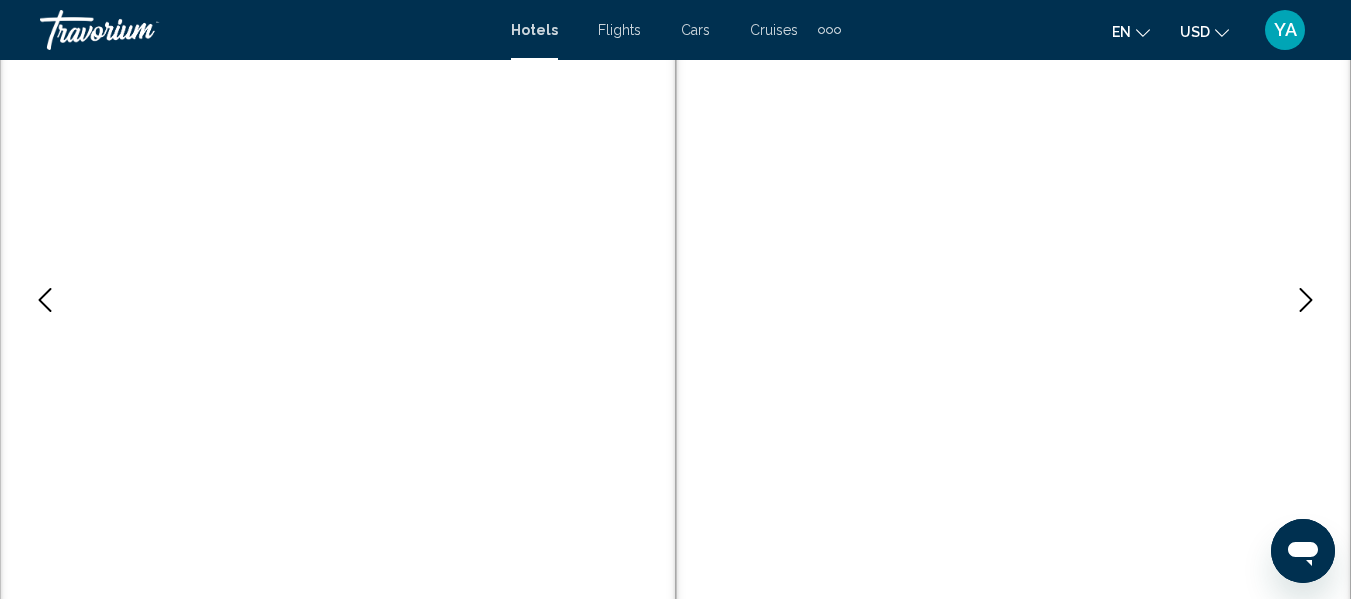 click at bounding box center (1306, 300) 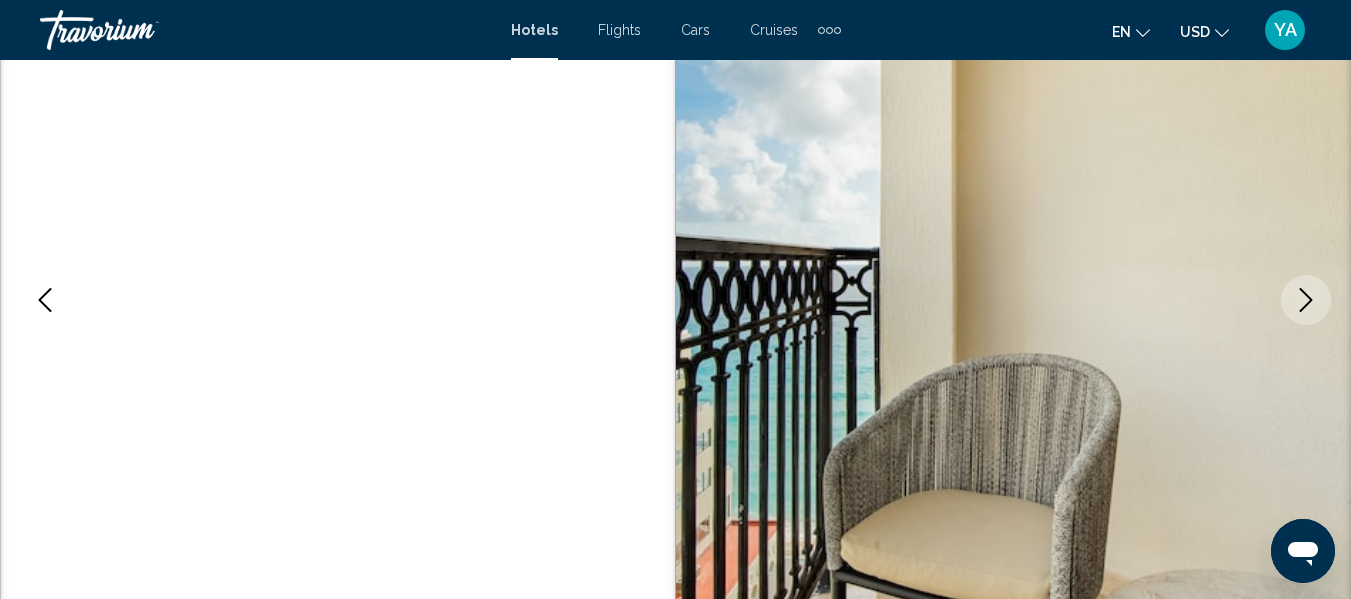 click at bounding box center (1306, 300) 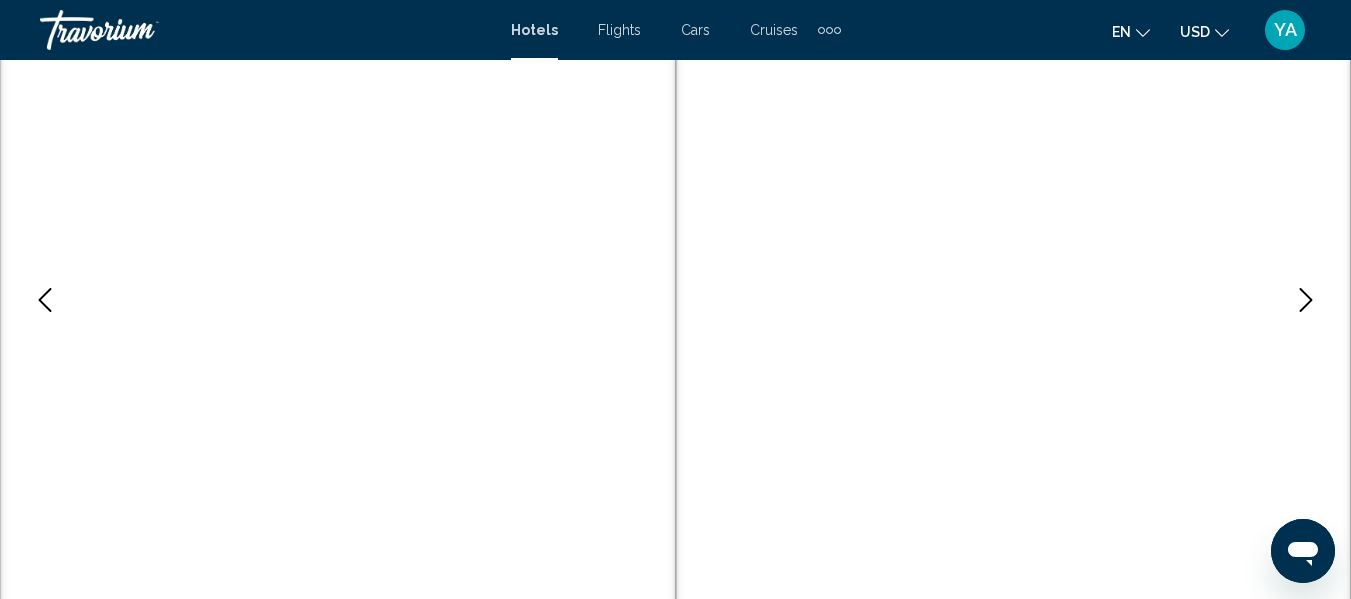click at bounding box center (1306, 300) 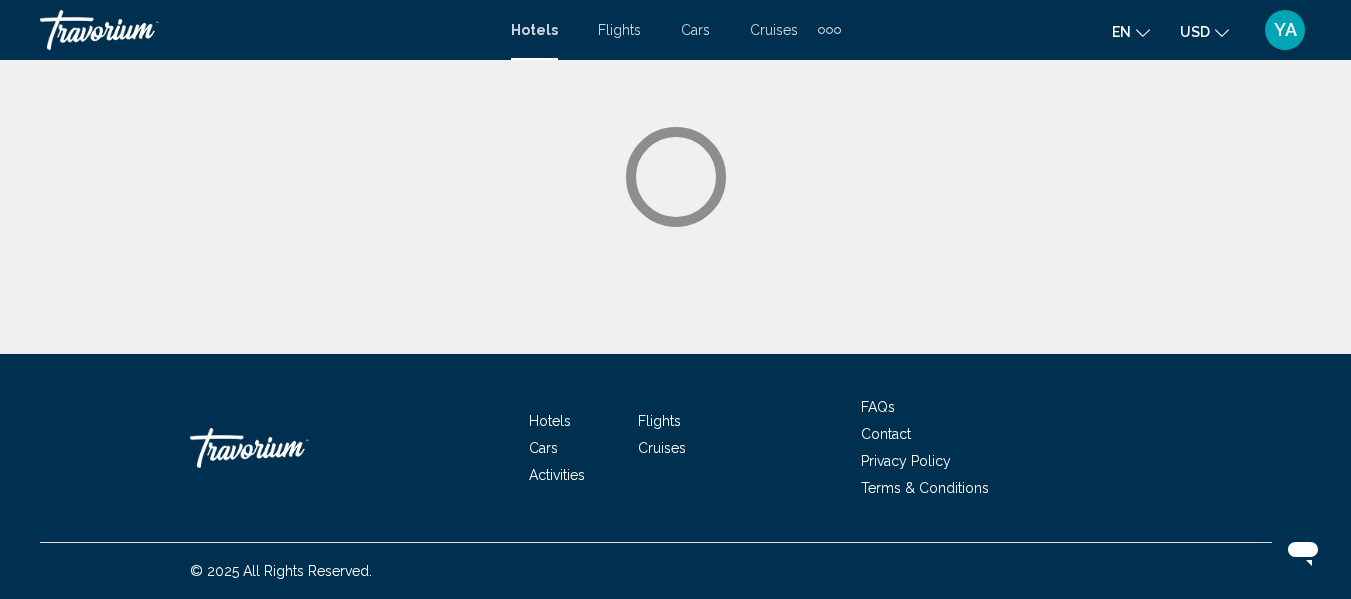 scroll, scrollTop: 0, scrollLeft: 0, axis: both 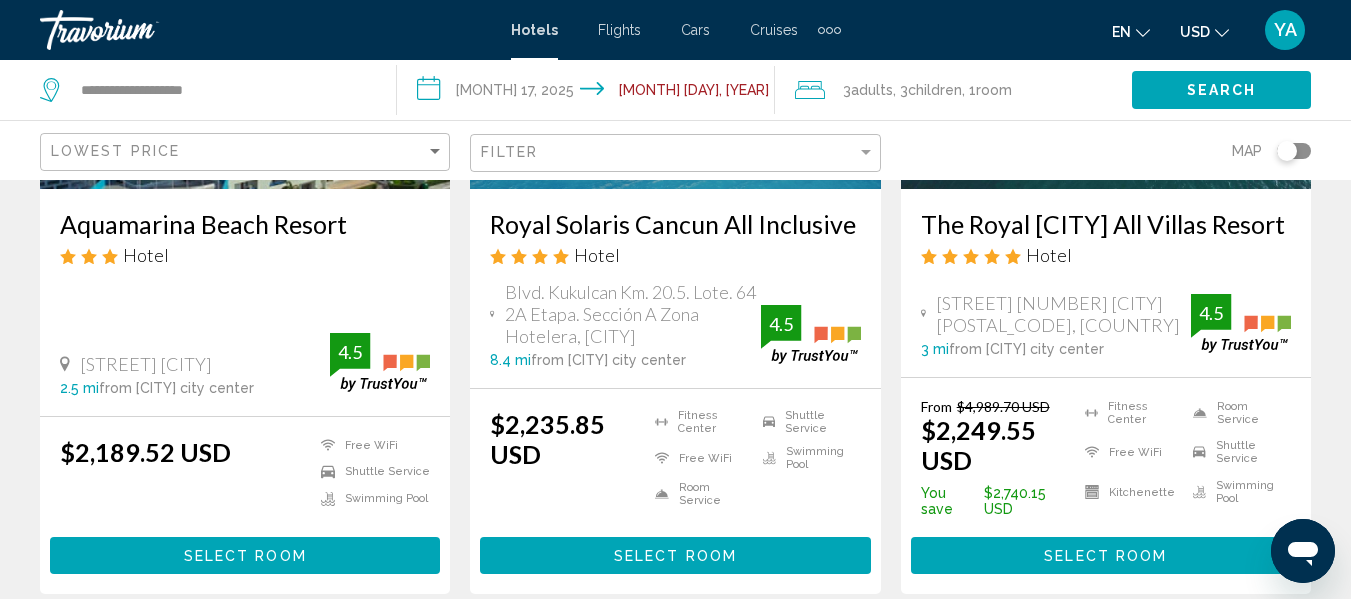 click on "Select Room" at bounding box center [675, 556] 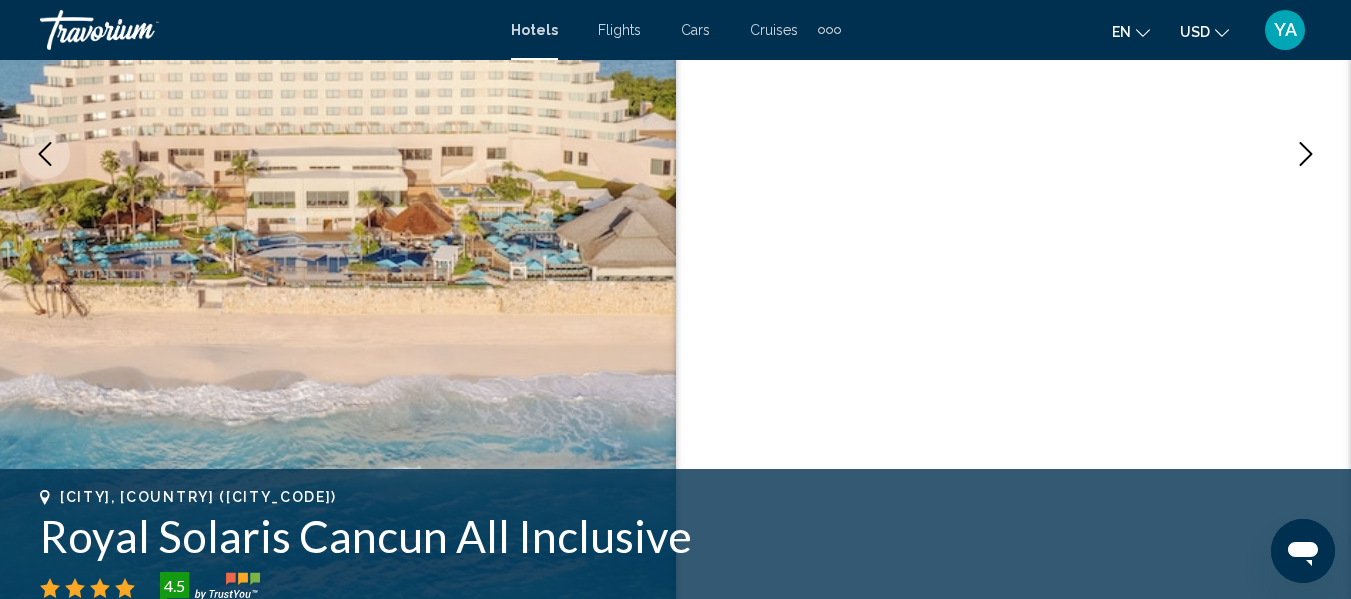 scroll, scrollTop: 236, scrollLeft: 0, axis: vertical 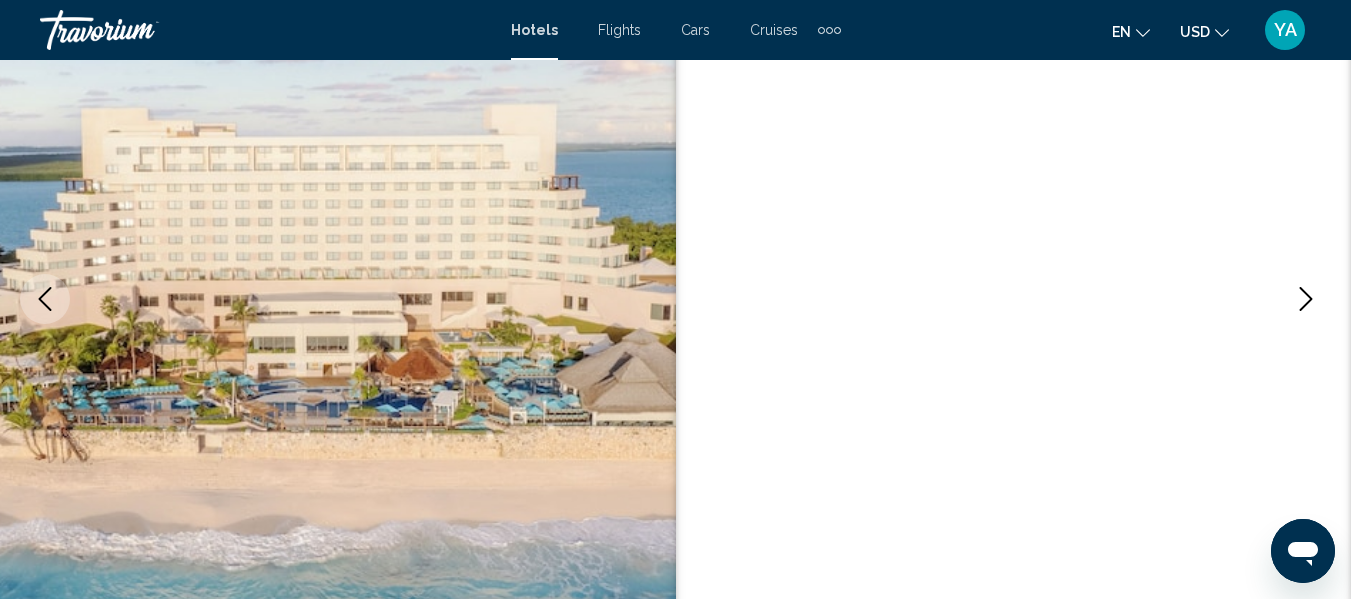 click at bounding box center [1306, 299] 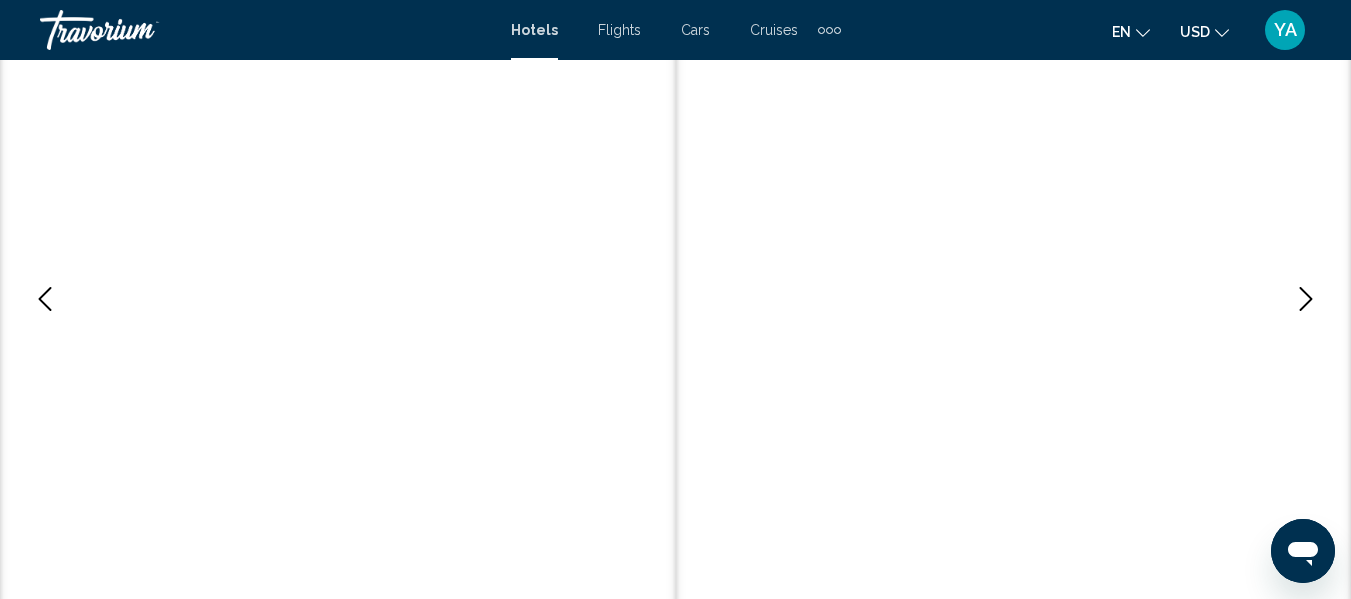 click at bounding box center (1306, 299) 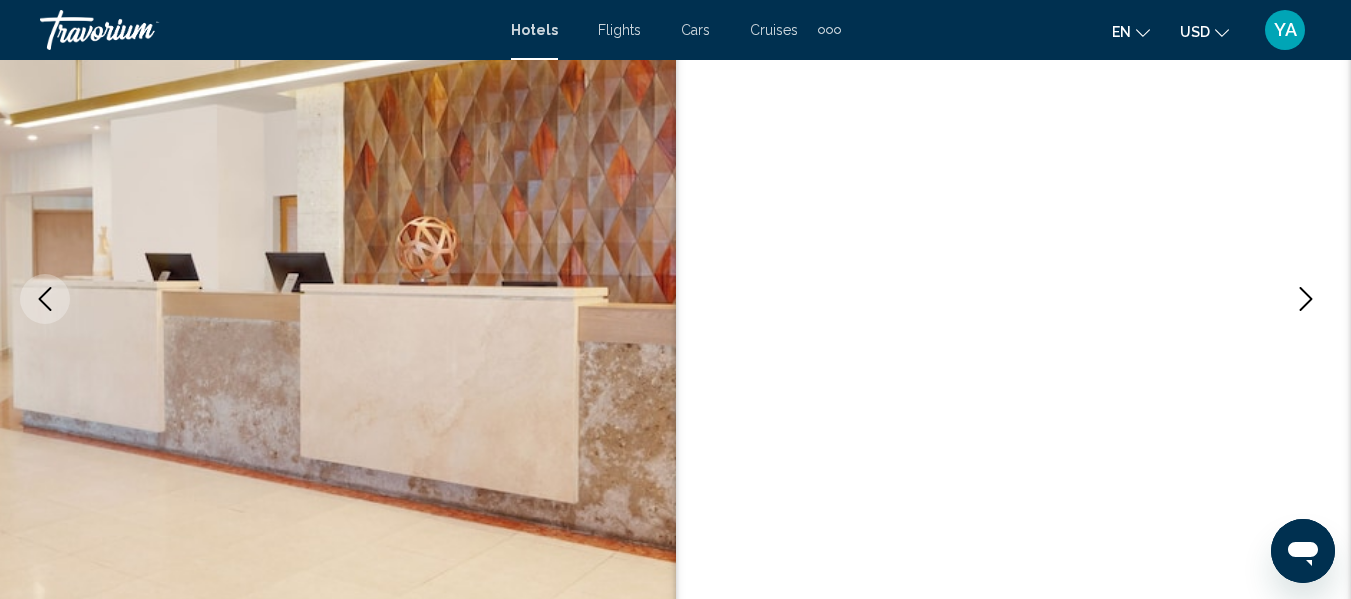 click at bounding box center (1306, 299) 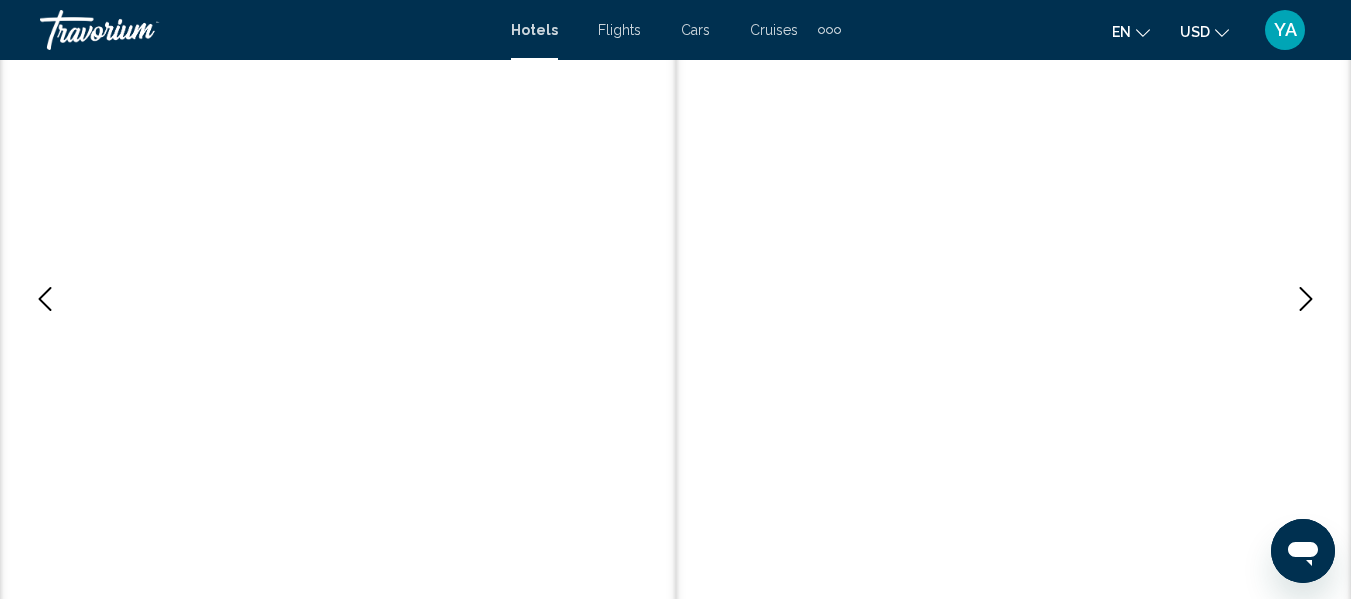 click at bounding box center (1306, 299) 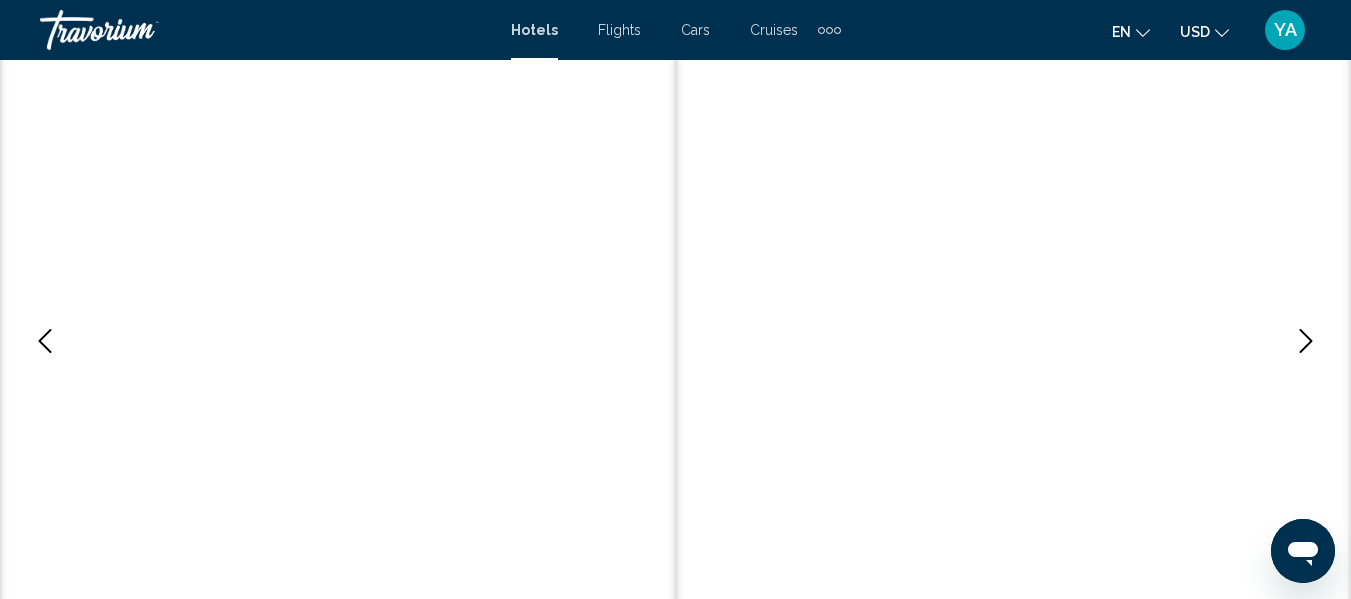 scroll, scrollTop: 135, scrollLeft: 0, axis: vertical 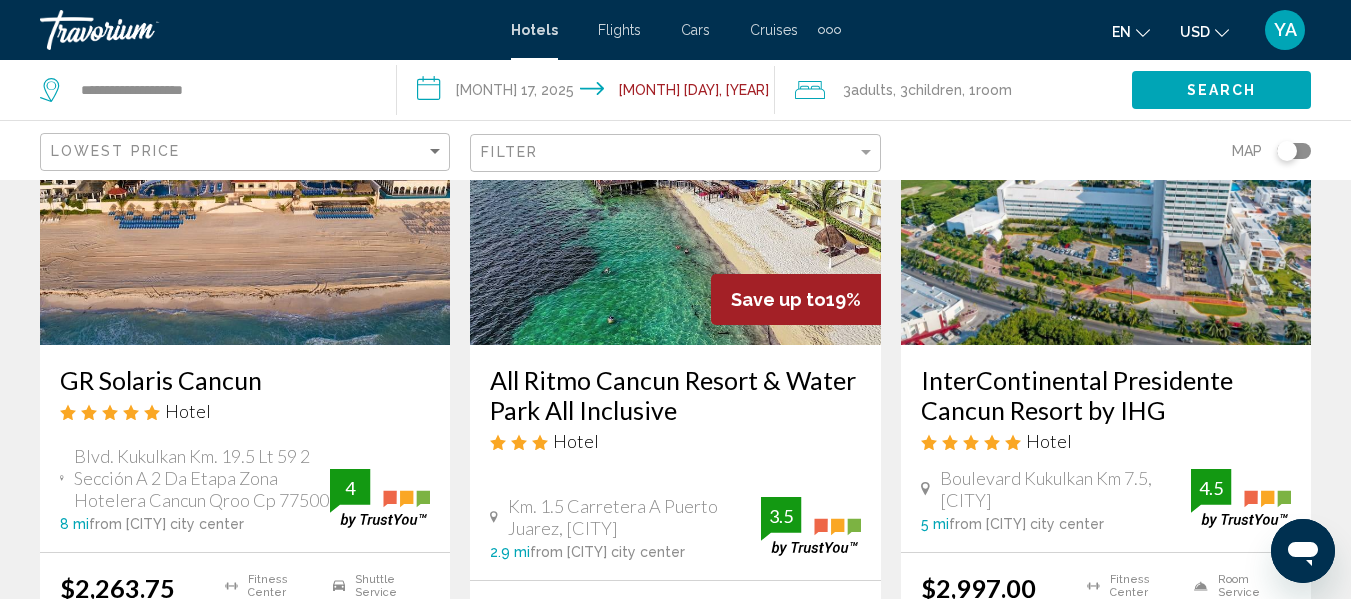 click on "[BRAND] [BRAND] Hotel
Hotel
[STREET] [NUMBER] [CITY] [POSTAL_CODE] [DISTANCE] from [CITY] city center from hotel 4 [PRICE]
Fitness Center
Free WiFi
Room Service
Shuttle Service
Swimming Pool  4 Select Room" at bounding box center (245, 391) 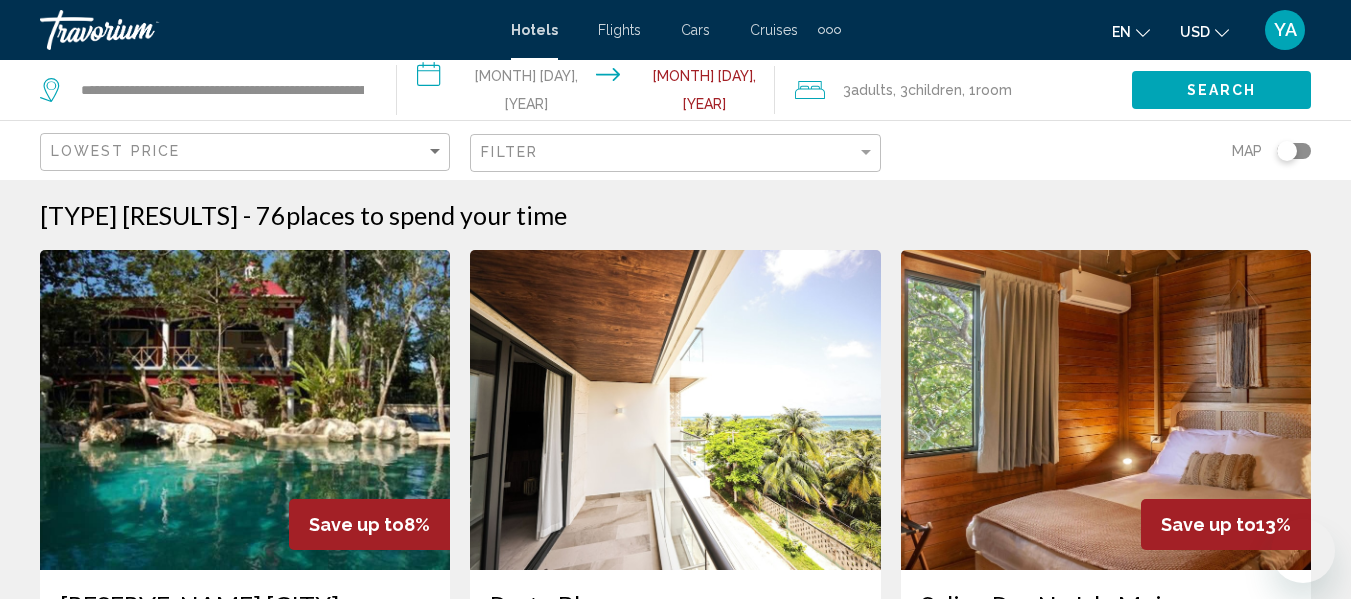 scroll, scrollTop: 380, scrollLeft: 0, axis: vertical 